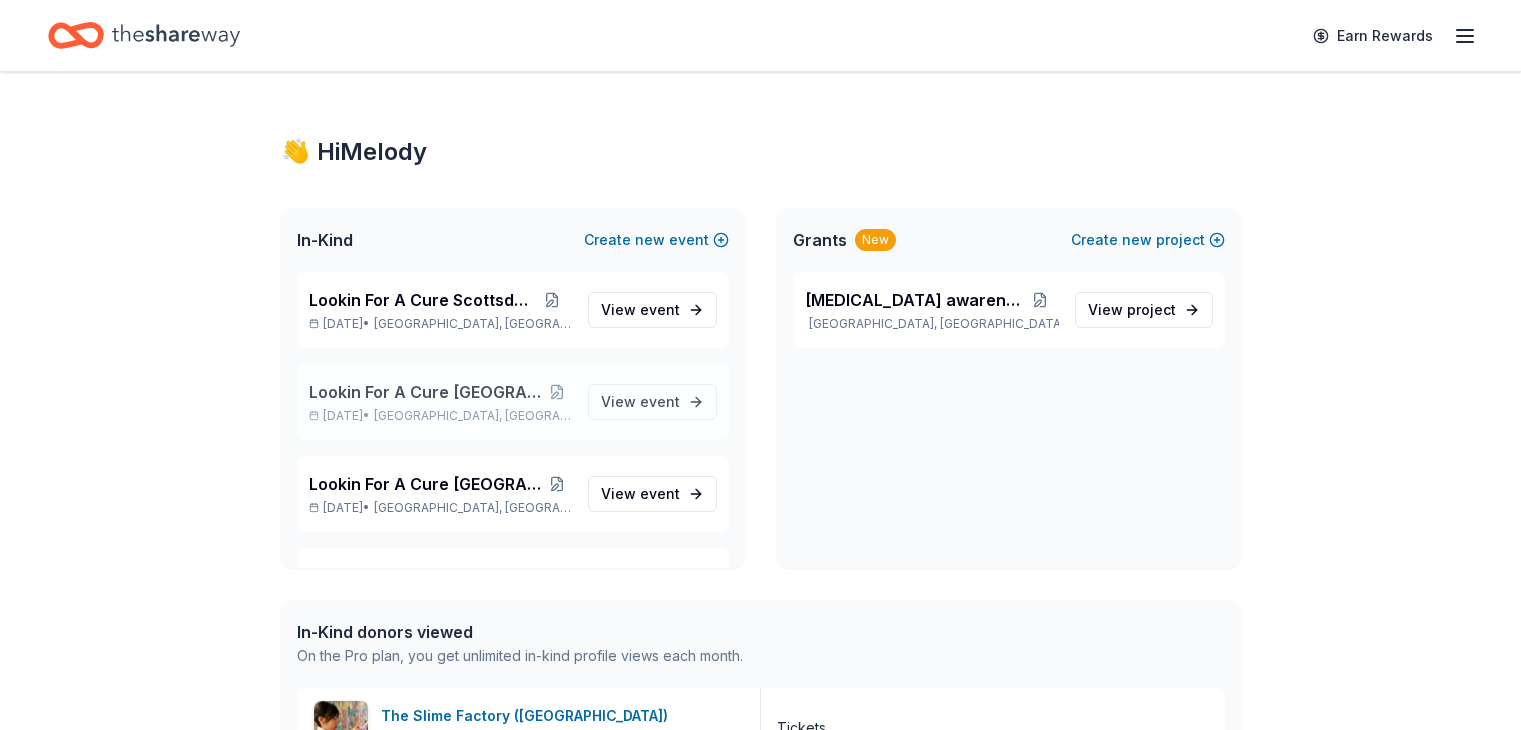 scroll, scrollTop: 0, scrollLeft: 0, axis: both 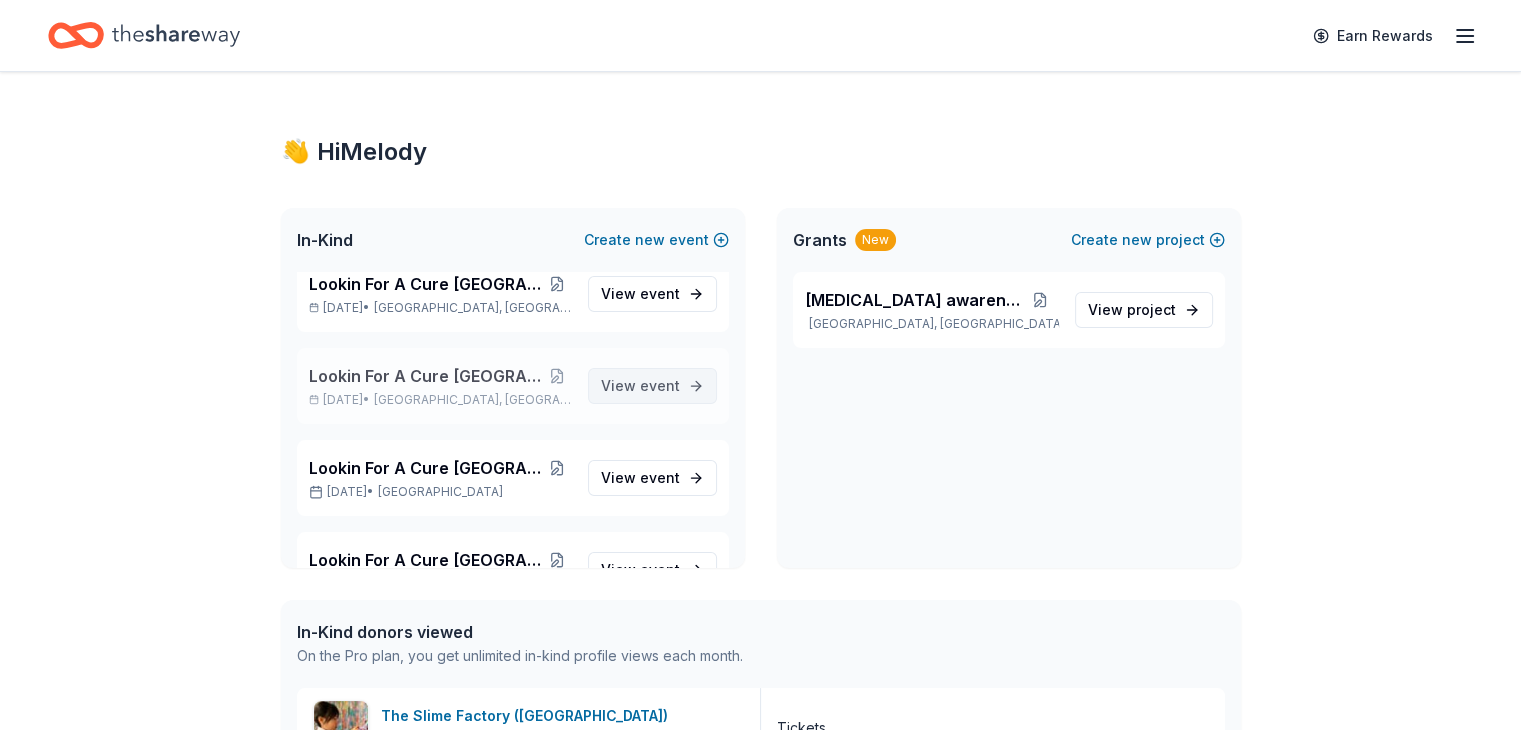 click on "event" at bounding box center (660, 385) 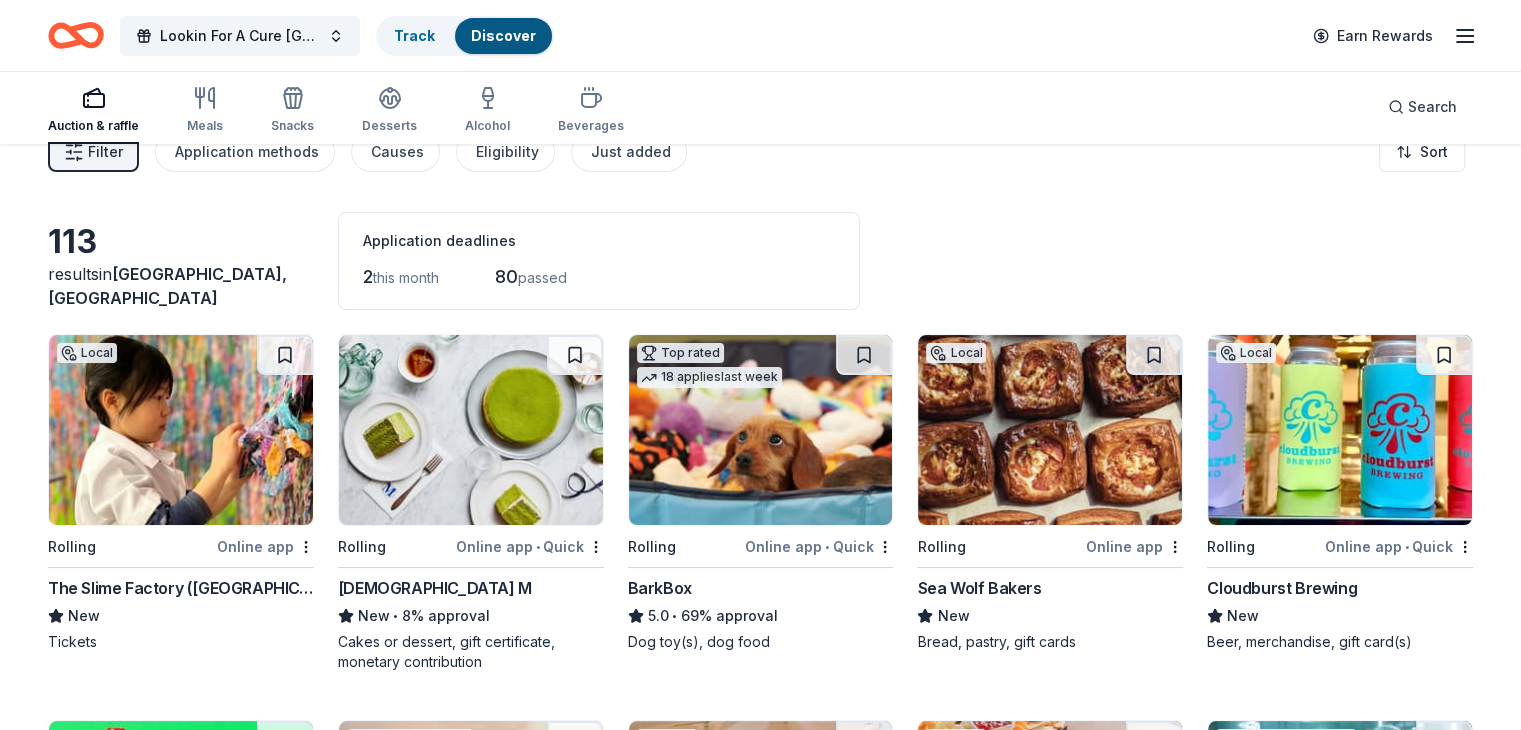 scroll, scrollTop: 0, scrollLeft: 0, axis: both 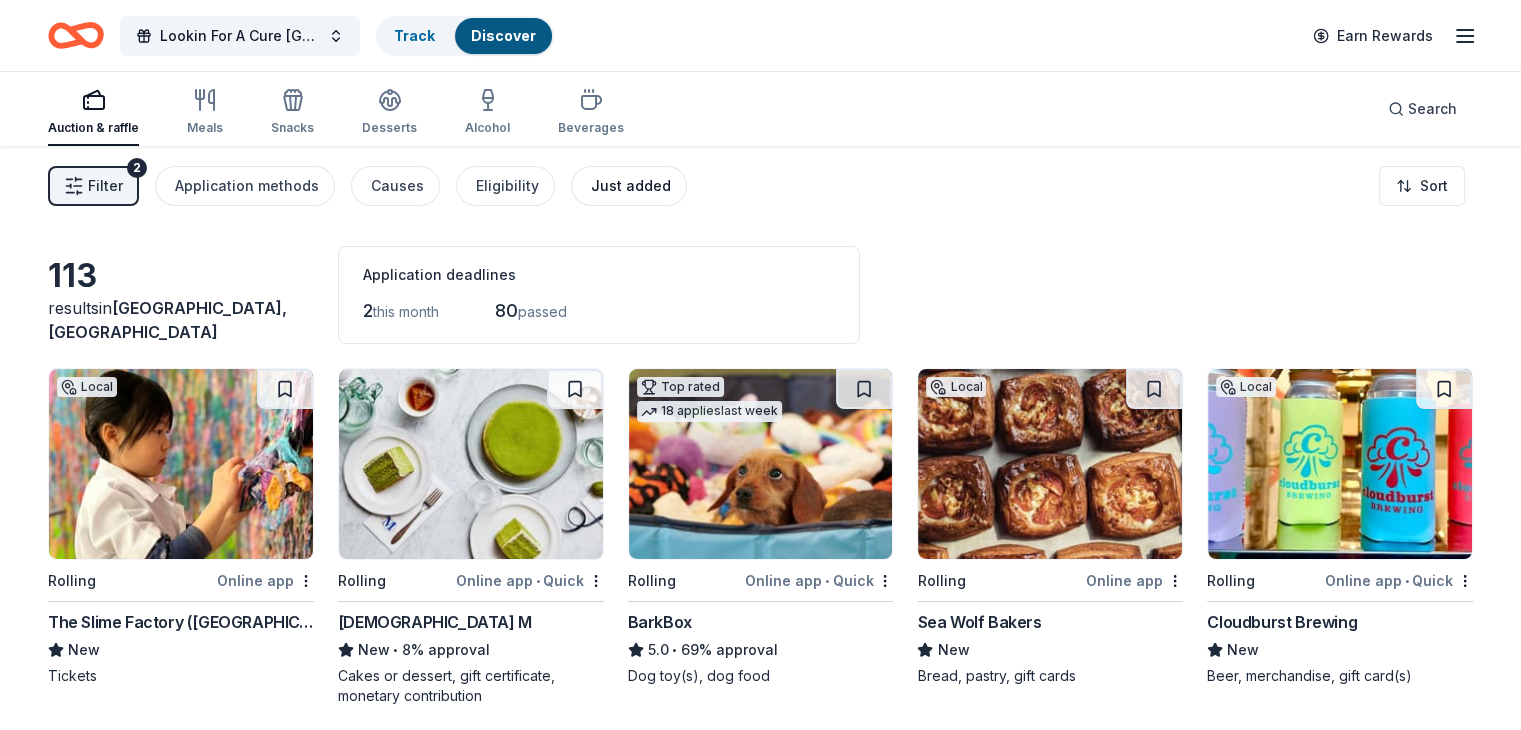 click on "Just added" at bounding box center (631, 186) 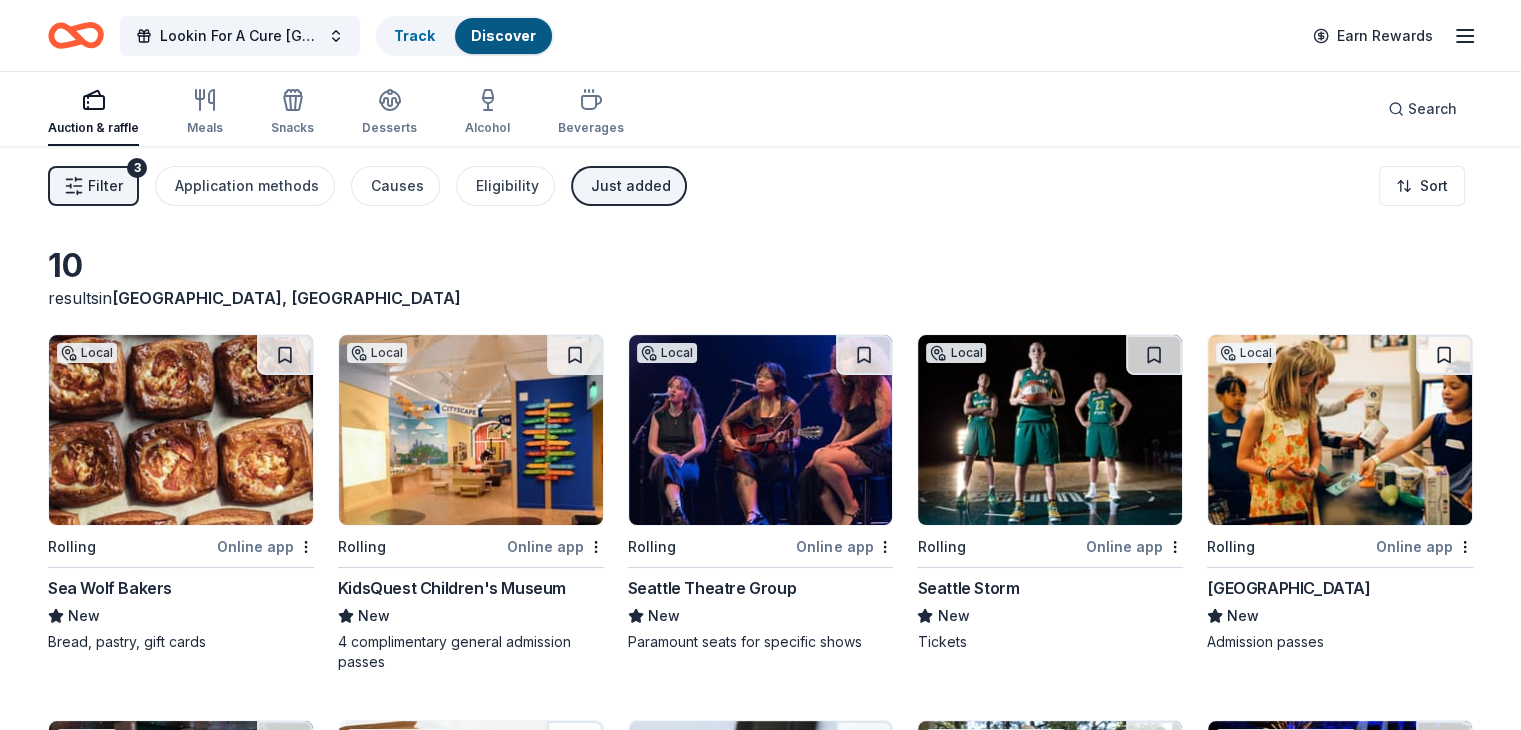 click at bounding box center (761, 430) 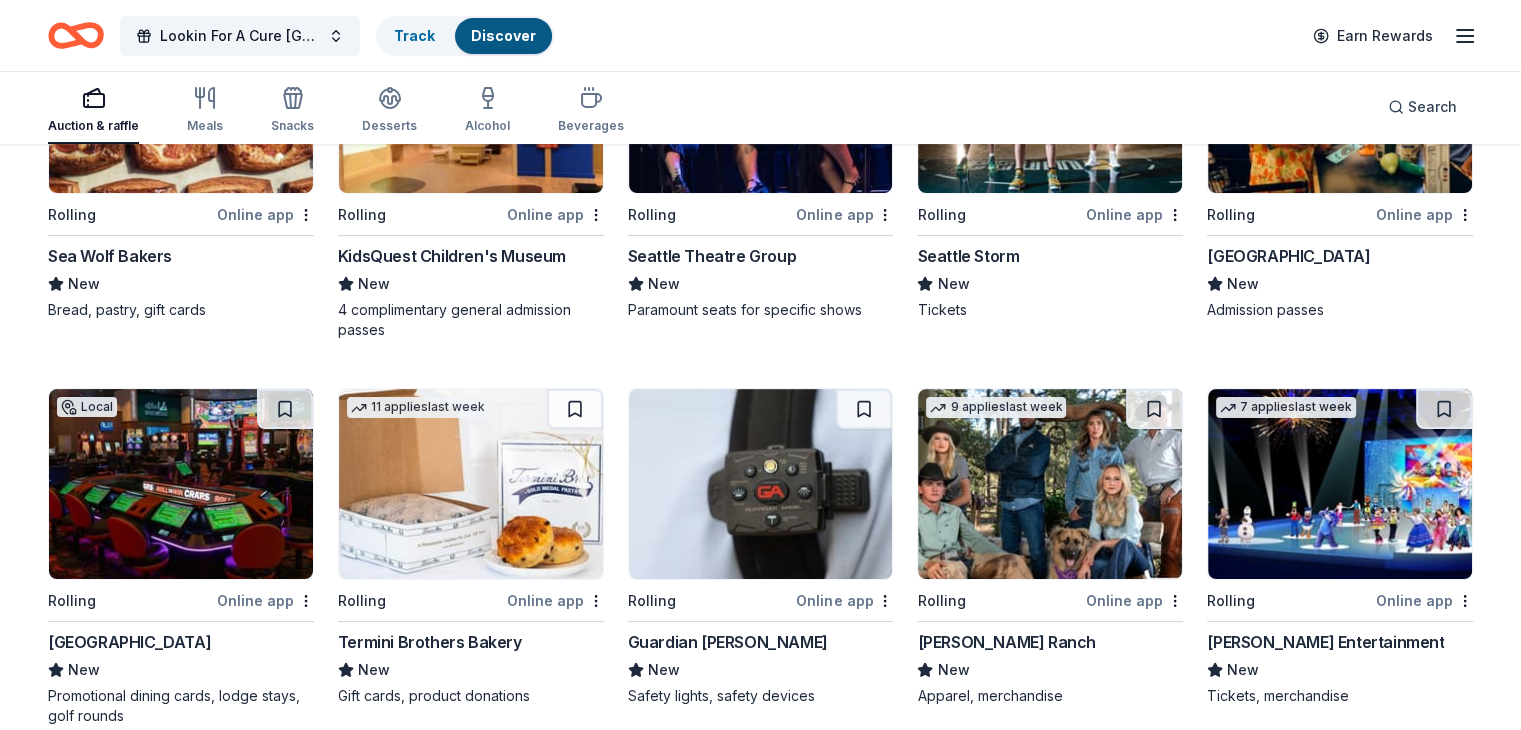 scroll, scrollTop: 367, scrollLeft: 0, axis: vertical 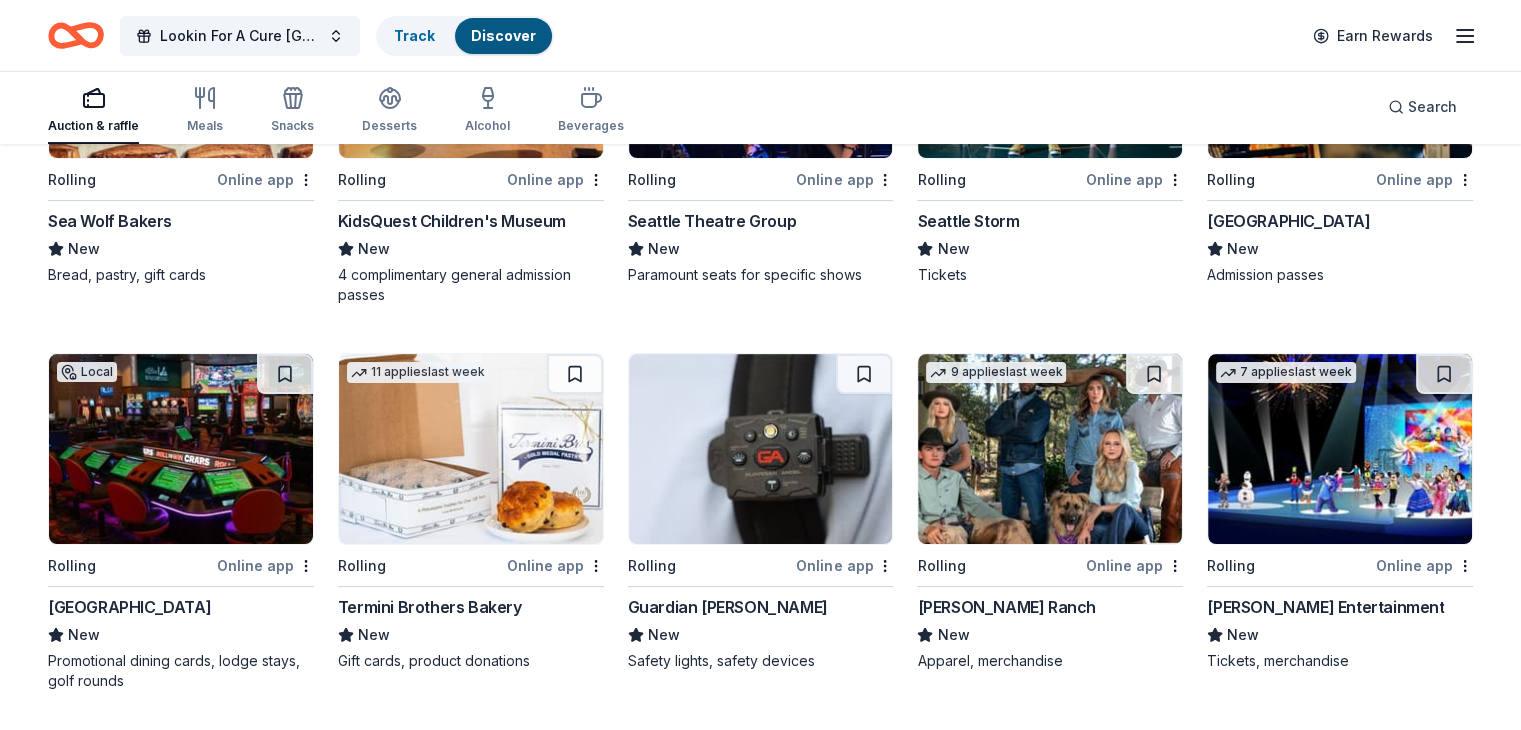 click on "Guardian Angel Device" at bounding box center [728, 607] 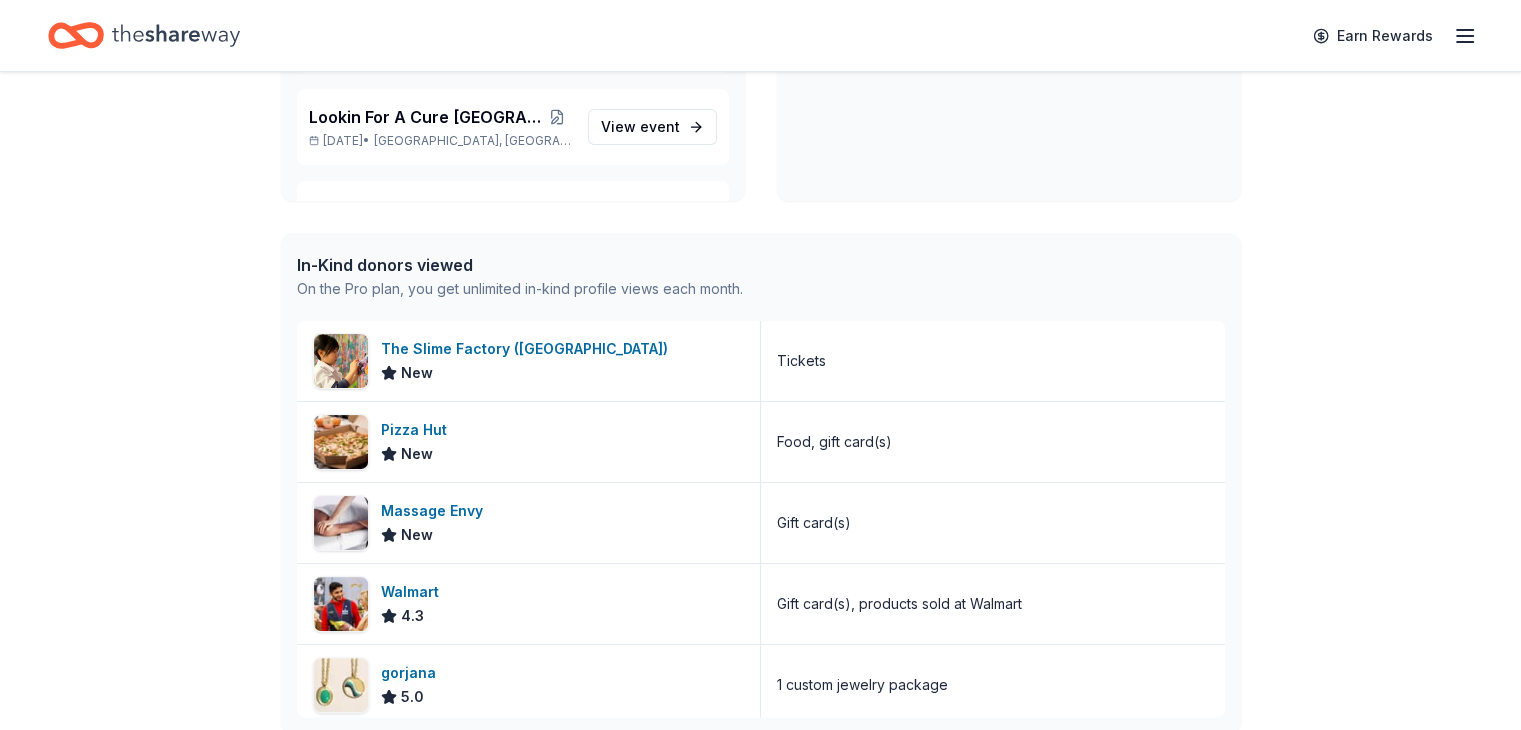 scroll, scrollTop: 0, scrollLeft: 0, axis: both 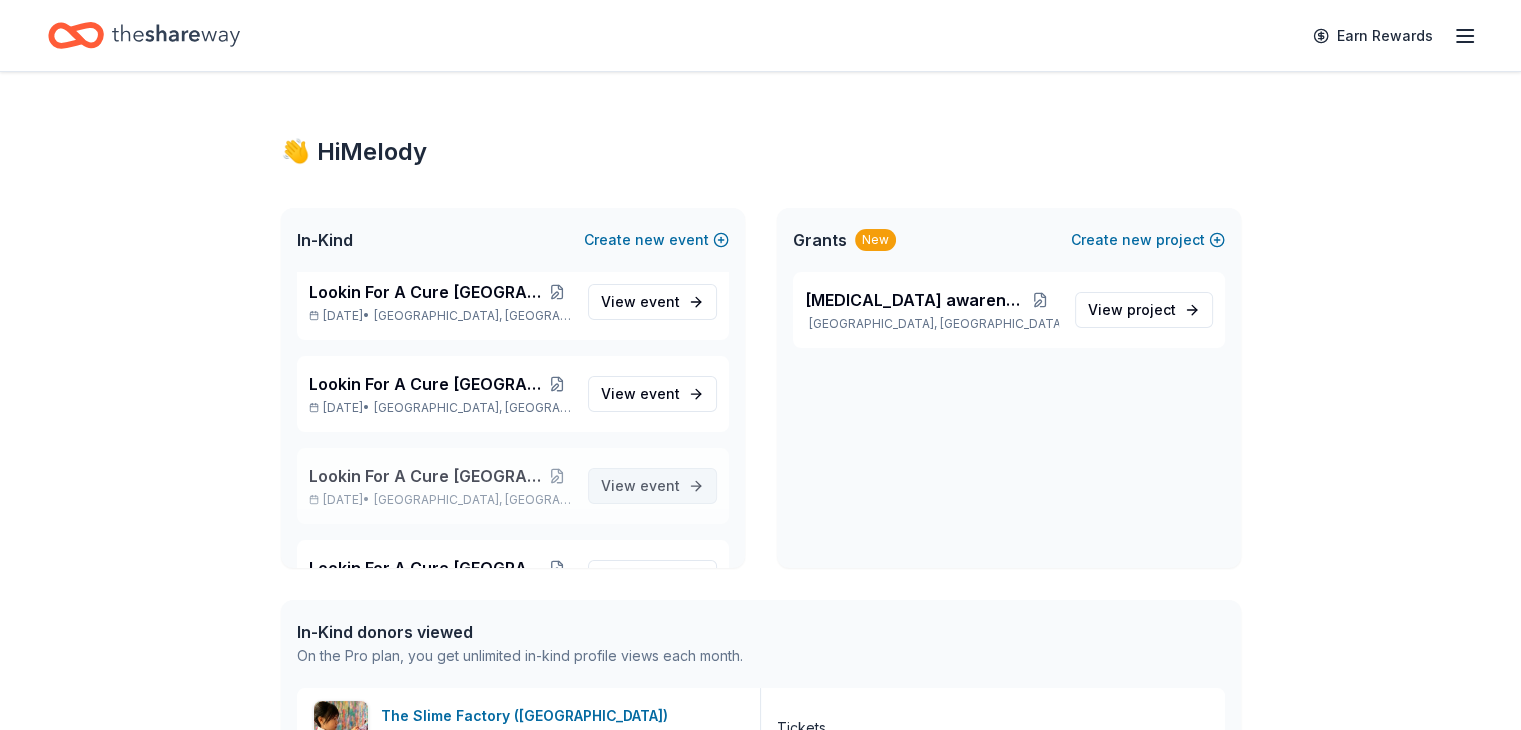 click on "event" at bounding box center (660, 485) 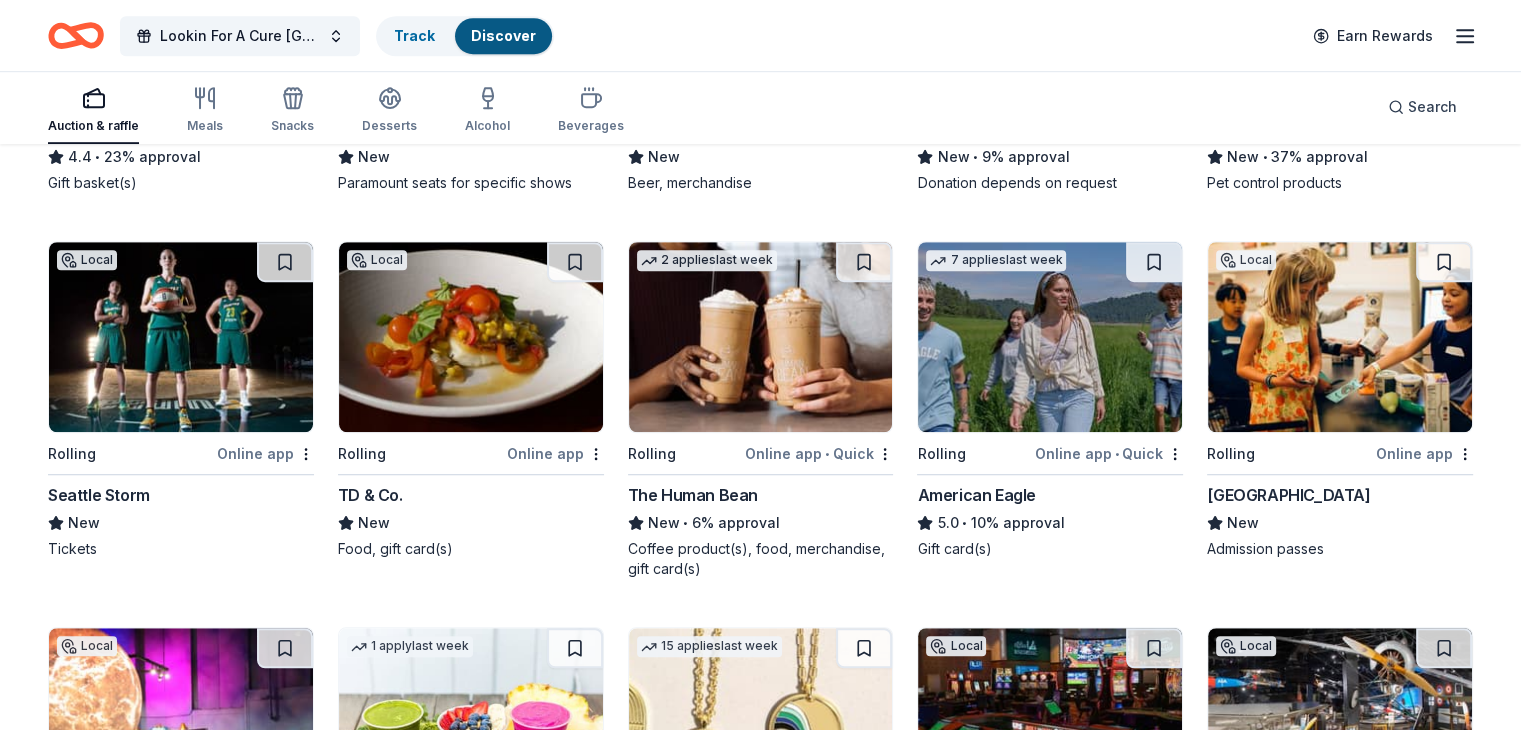 scroll, scrollTop: 1300, scrollLeft: 0, axis: vertical 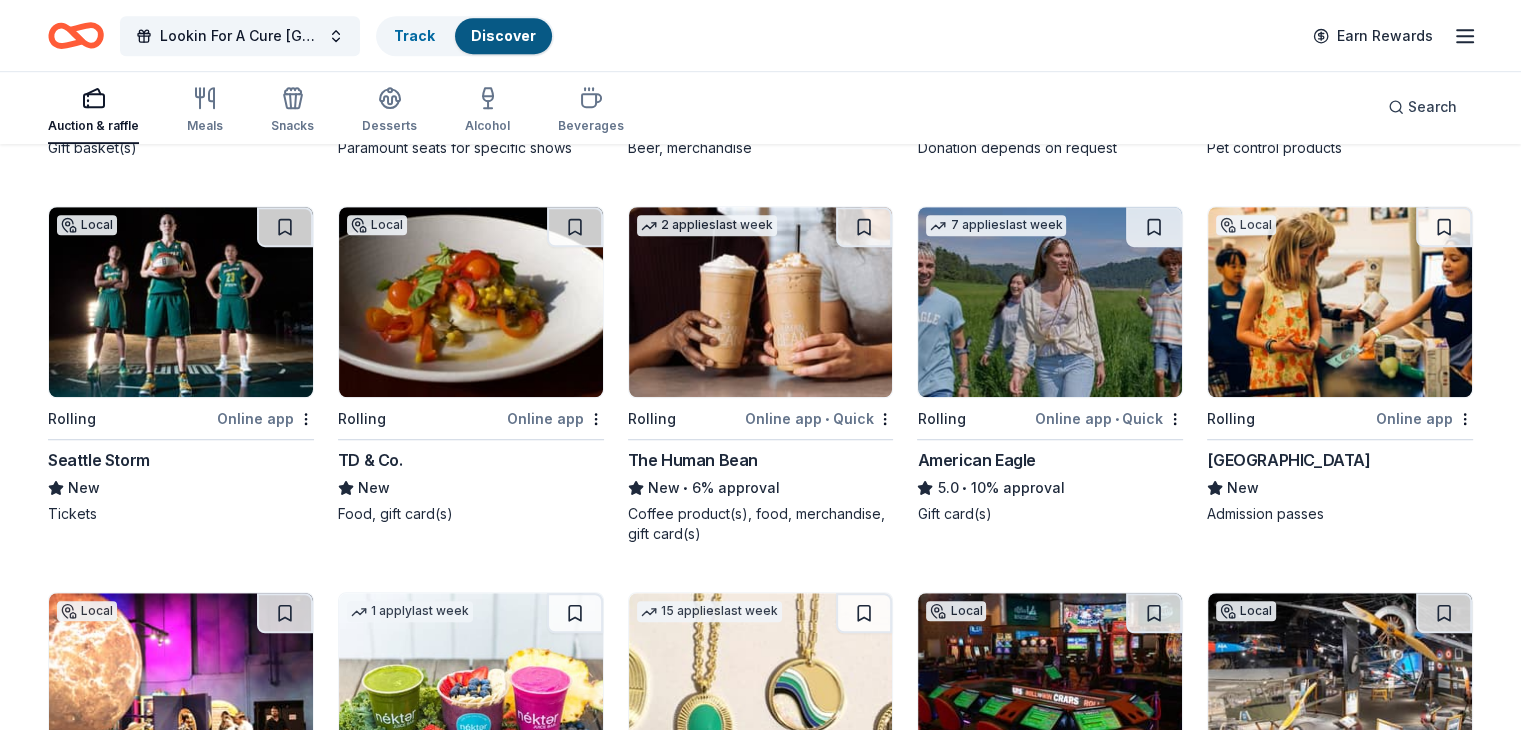 click at bounding box center [761, 302] 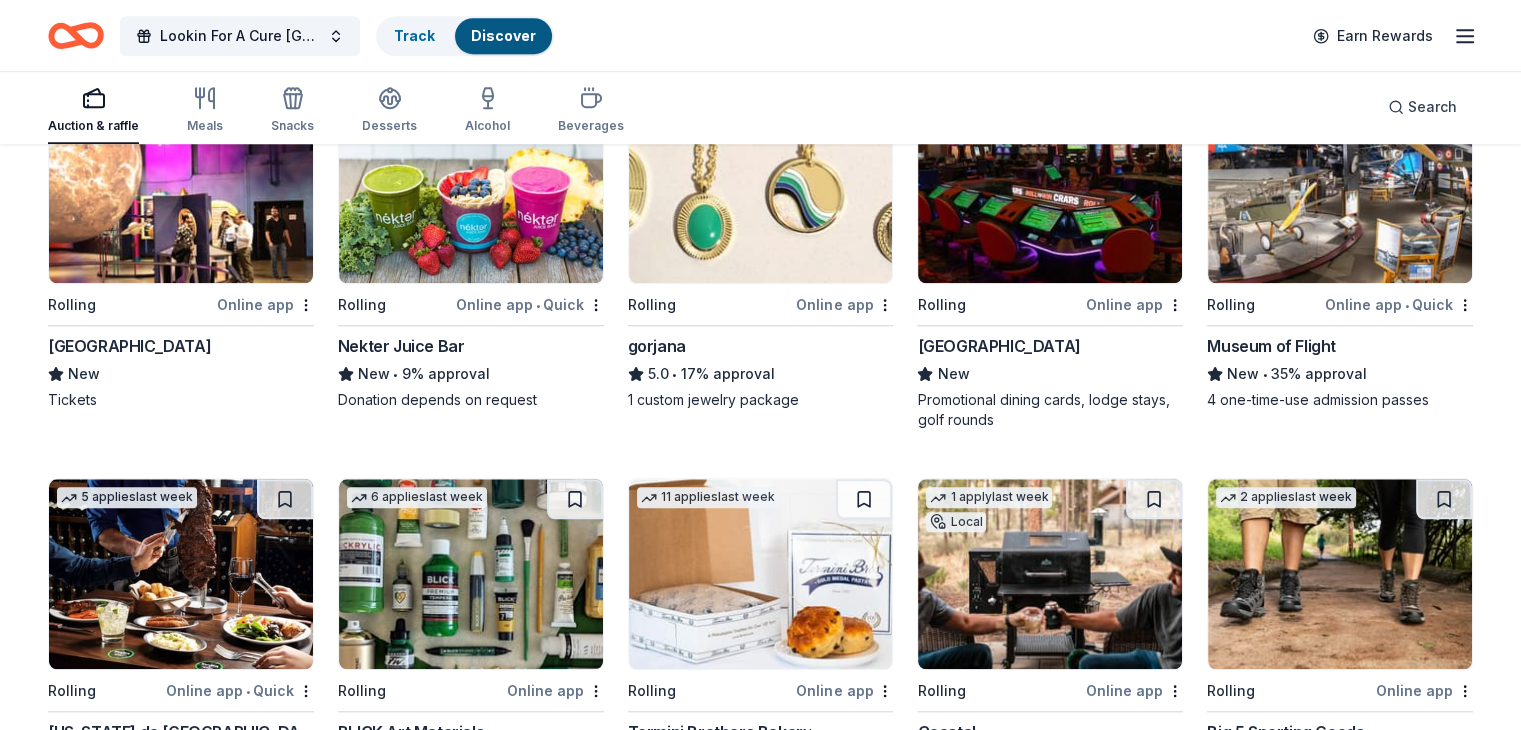 scroll, scrollTop: 2000, scrollLeft: 0, axis: vertical 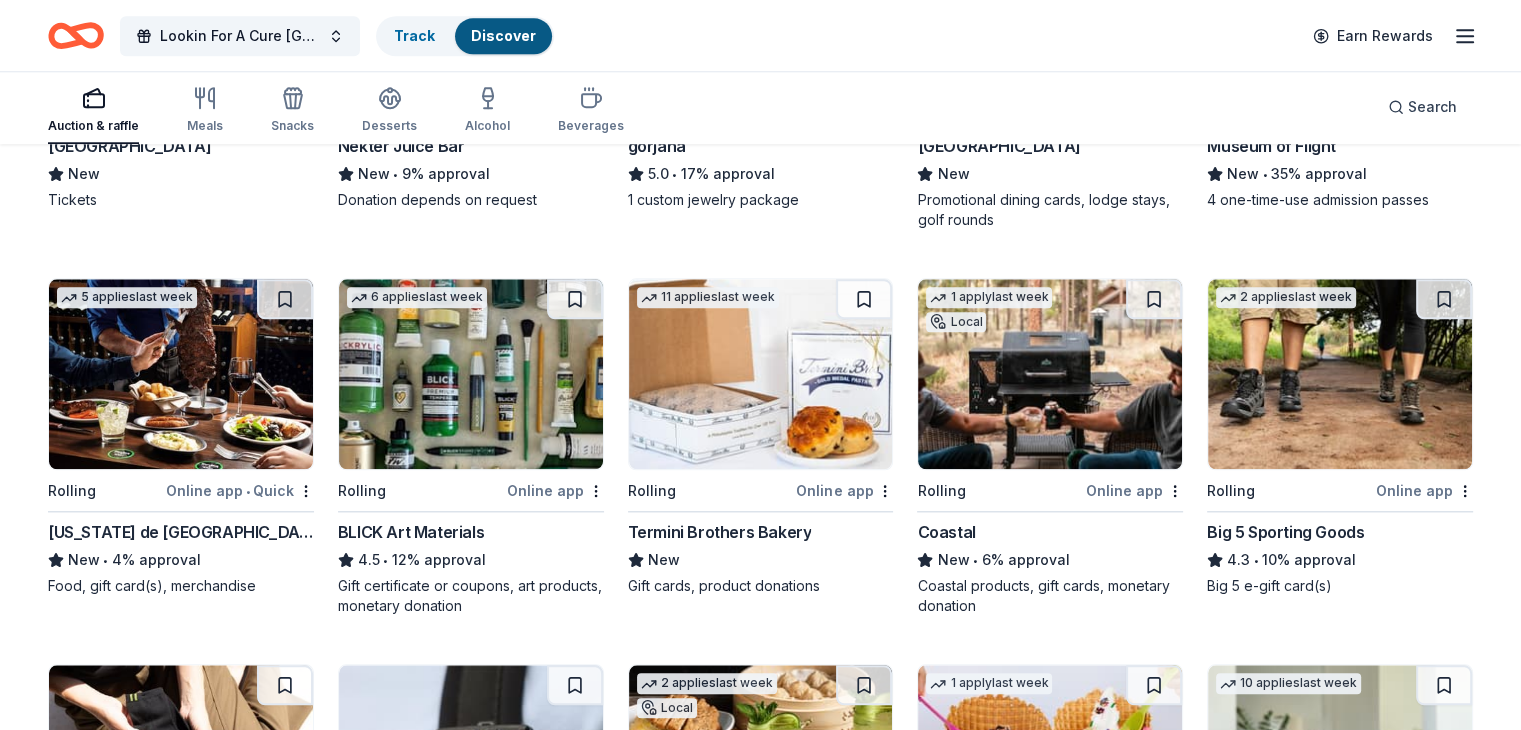 click at bounding box center (471, 374) 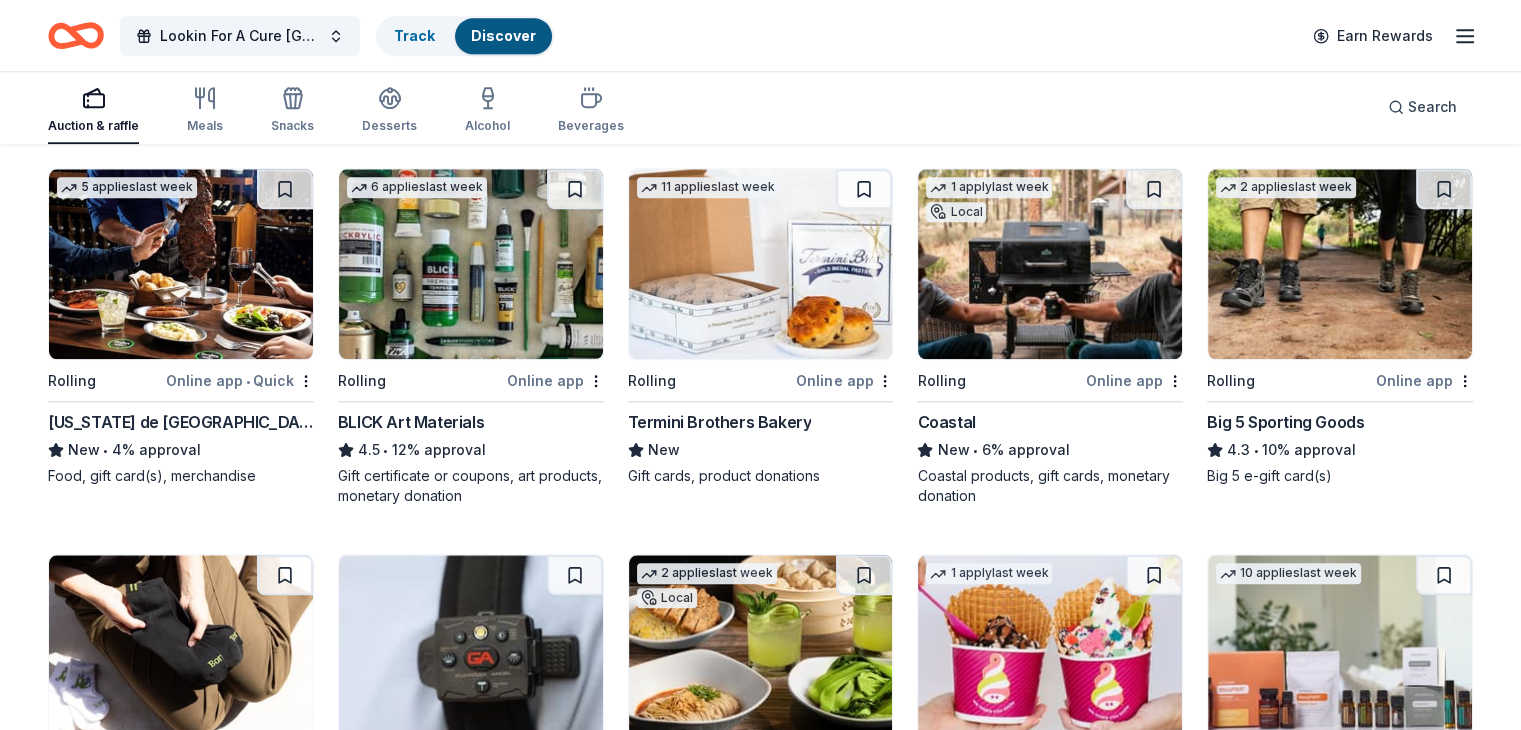 scroll, scrollTop: 2300, scrollLeft: 0, axis: vertical 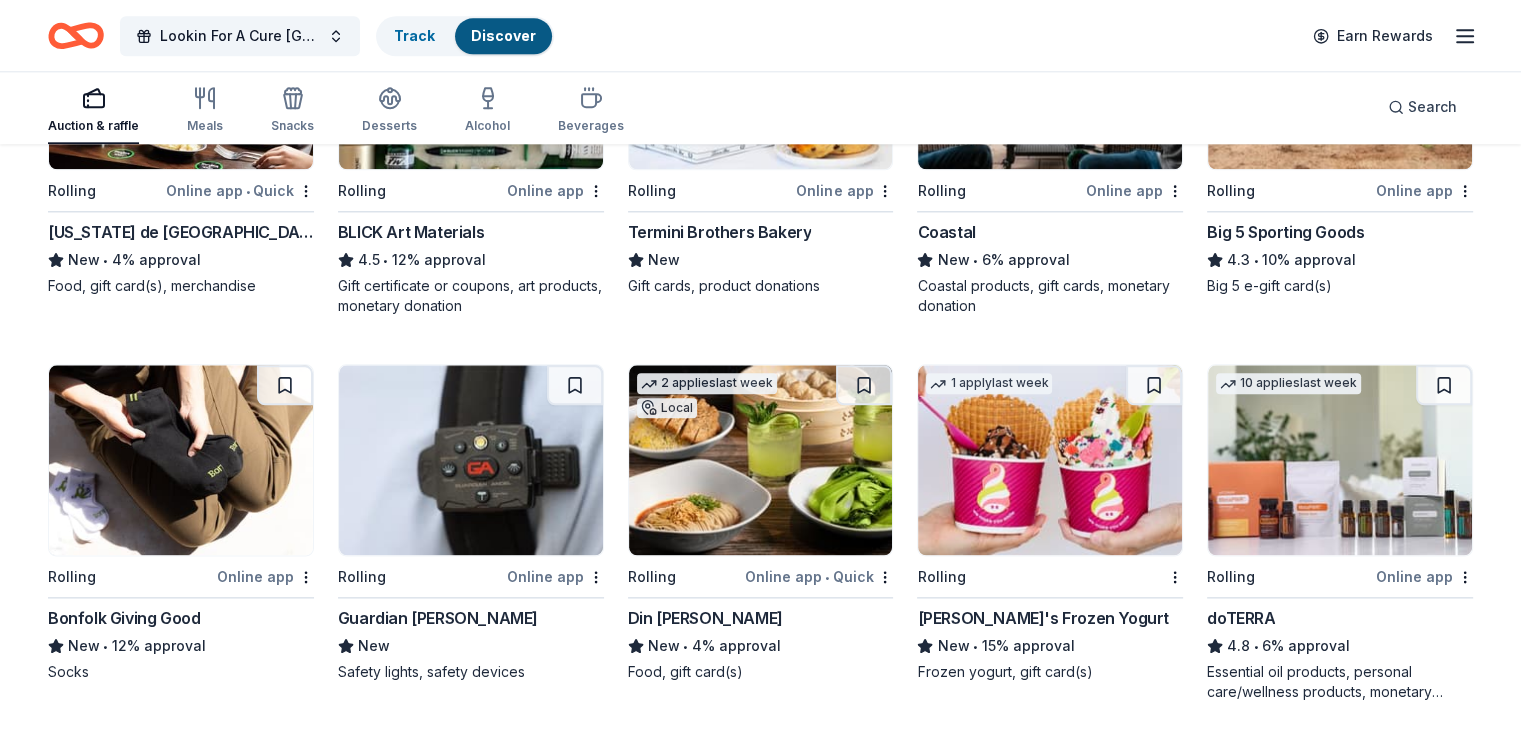 click at bounding box center [181, 460] 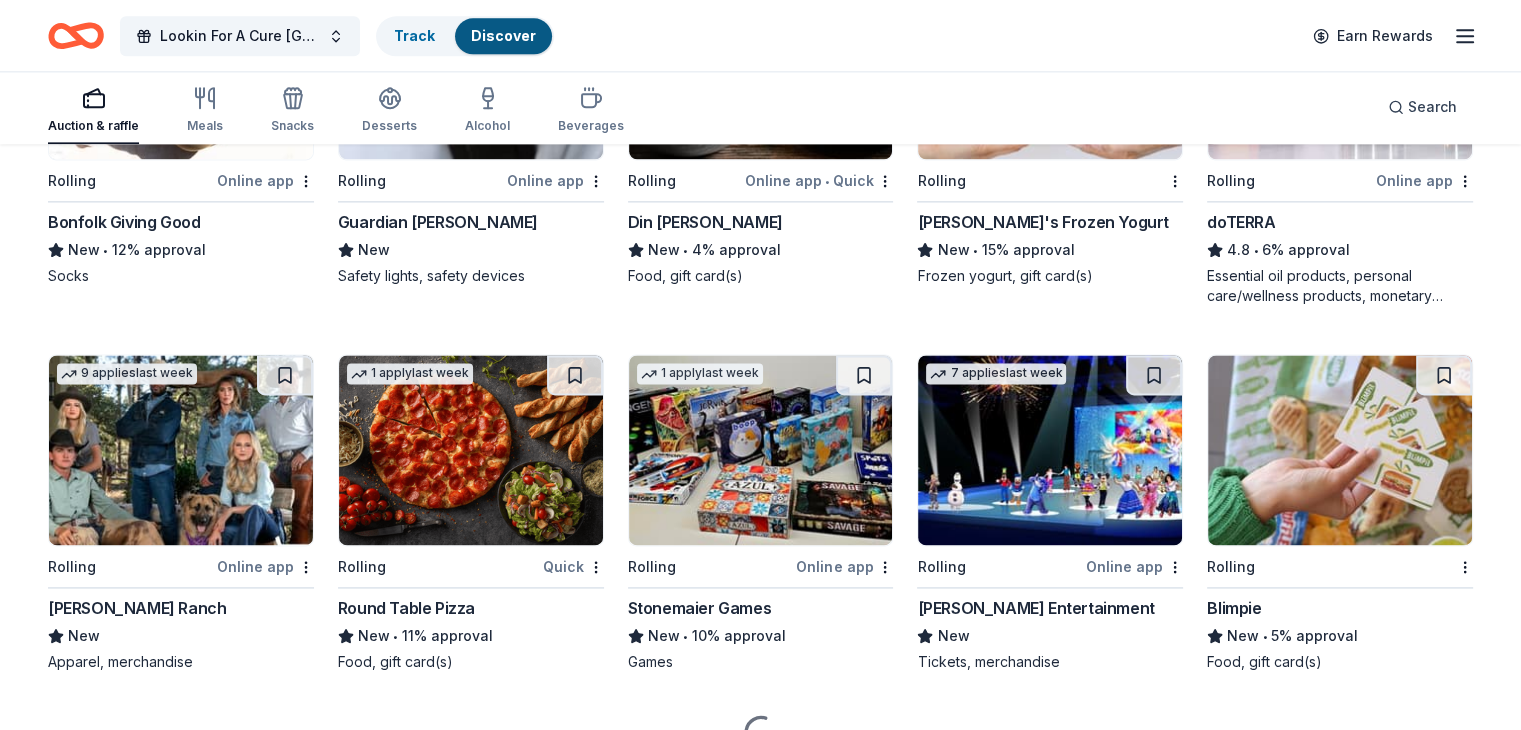 scroll, scrollTop: 2700, scrollLeft: 0, axis: vertical 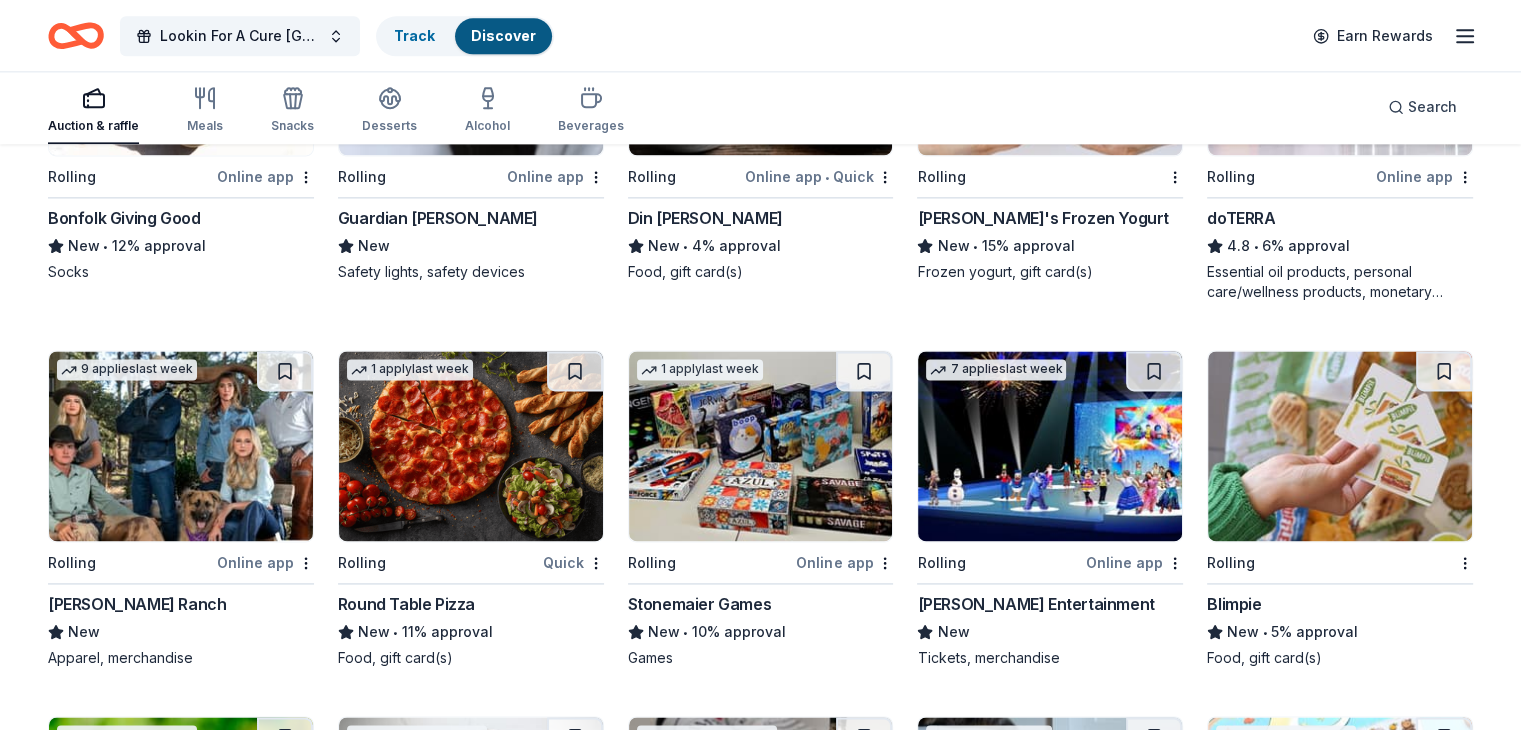 click at bounding box center (761, 446) 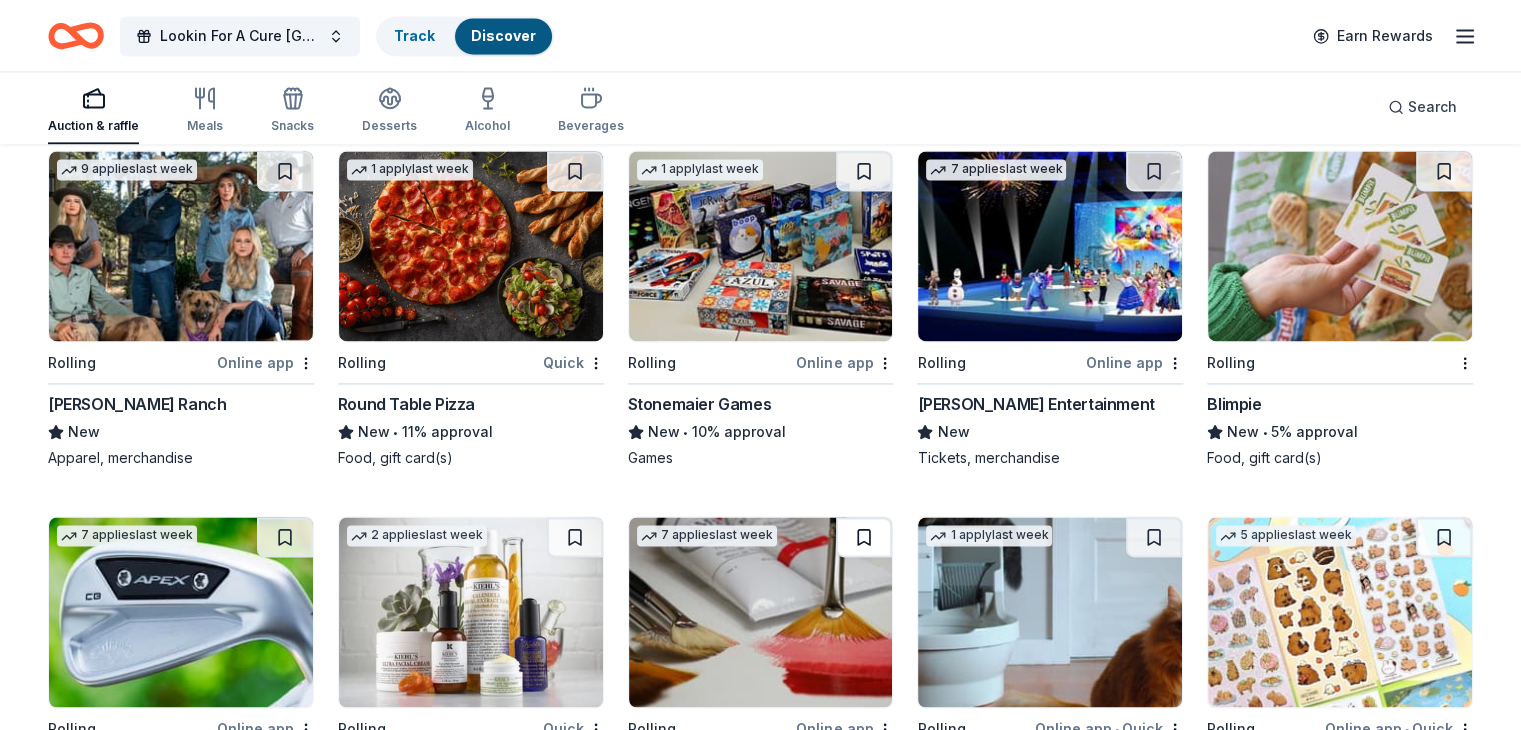 scroll, scrollTop: 3100, scrollLeft: 0, axis: vertical 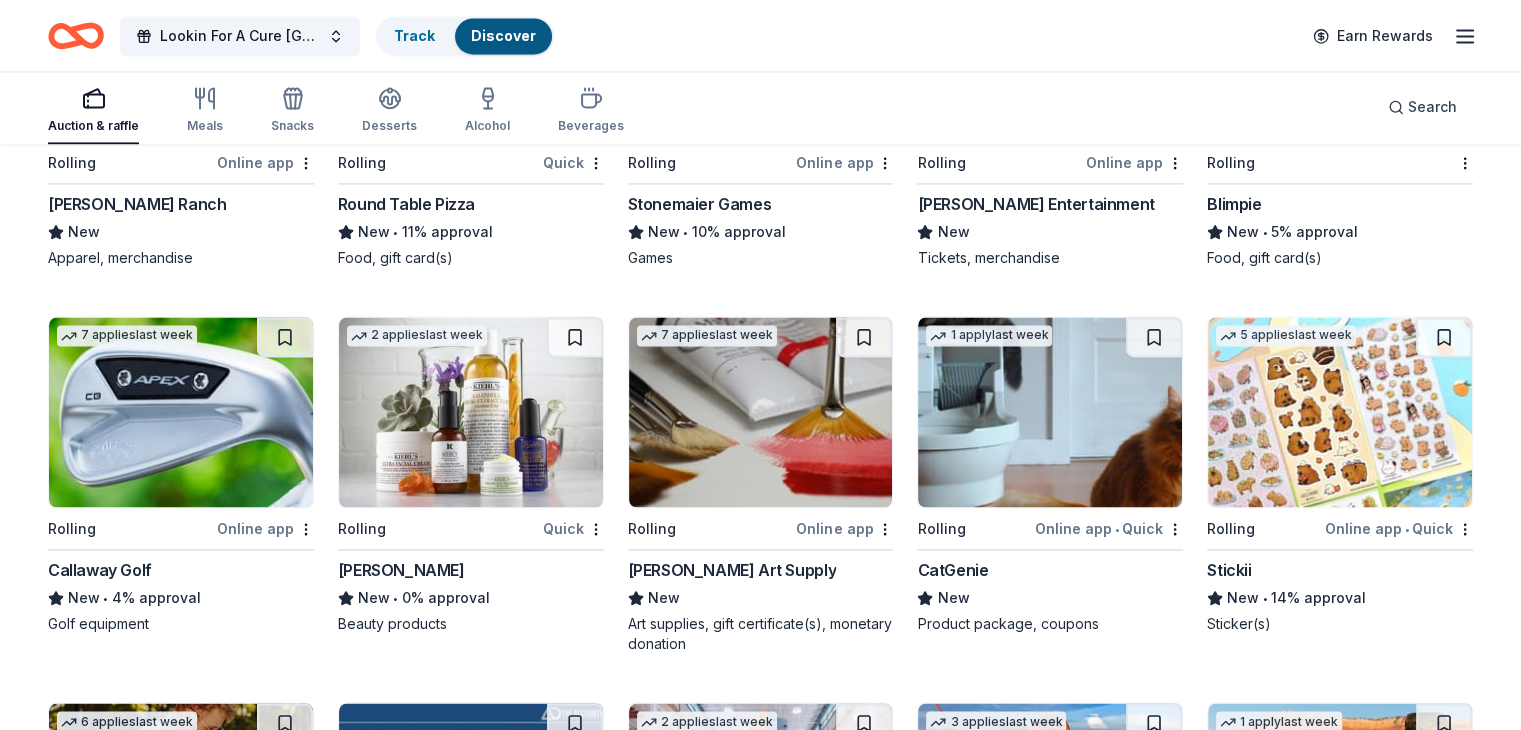 click on "[PERSON_NAME] Art Supply" at bounding box center (732, 570) 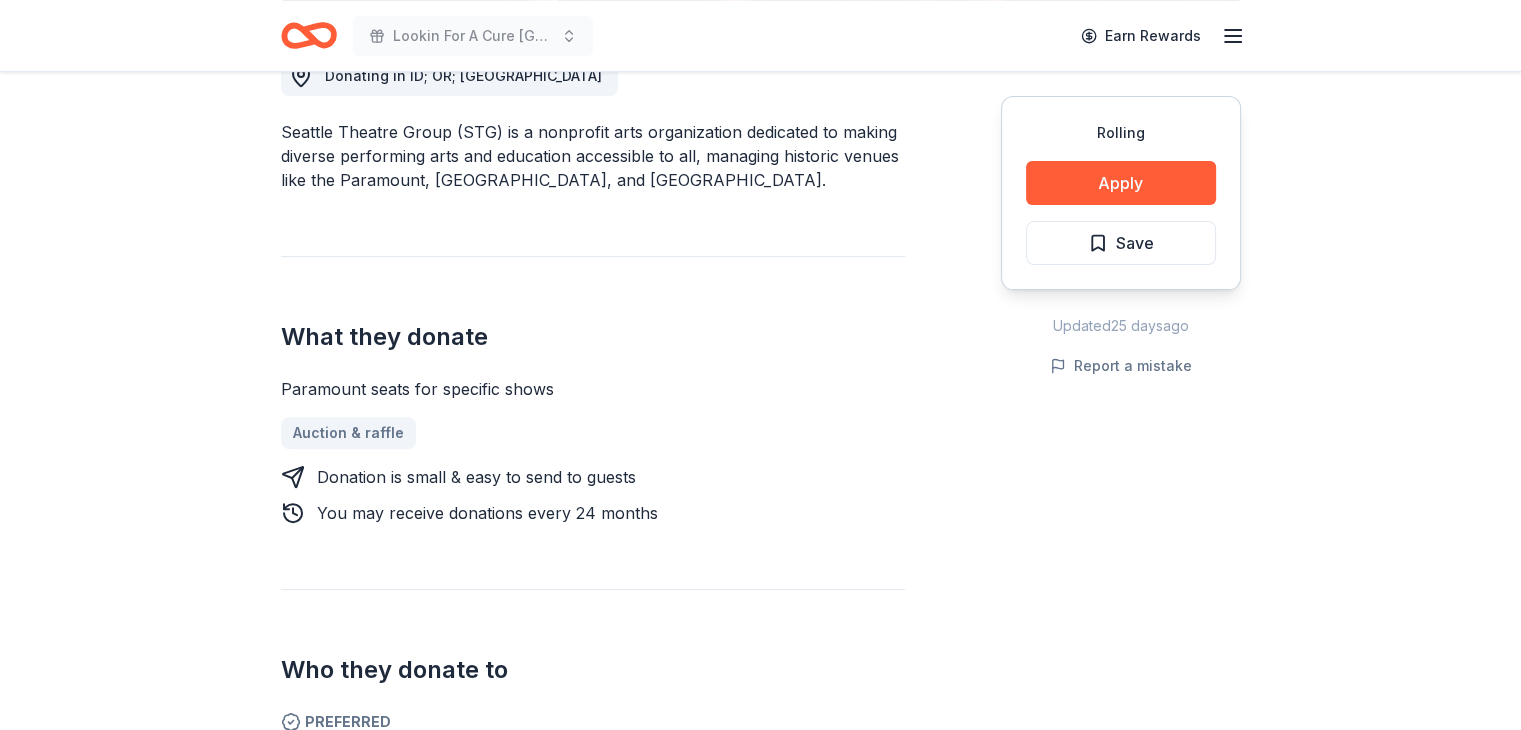 scroll, scrollTop: 700, scrollLeft: 0, axis: vertical 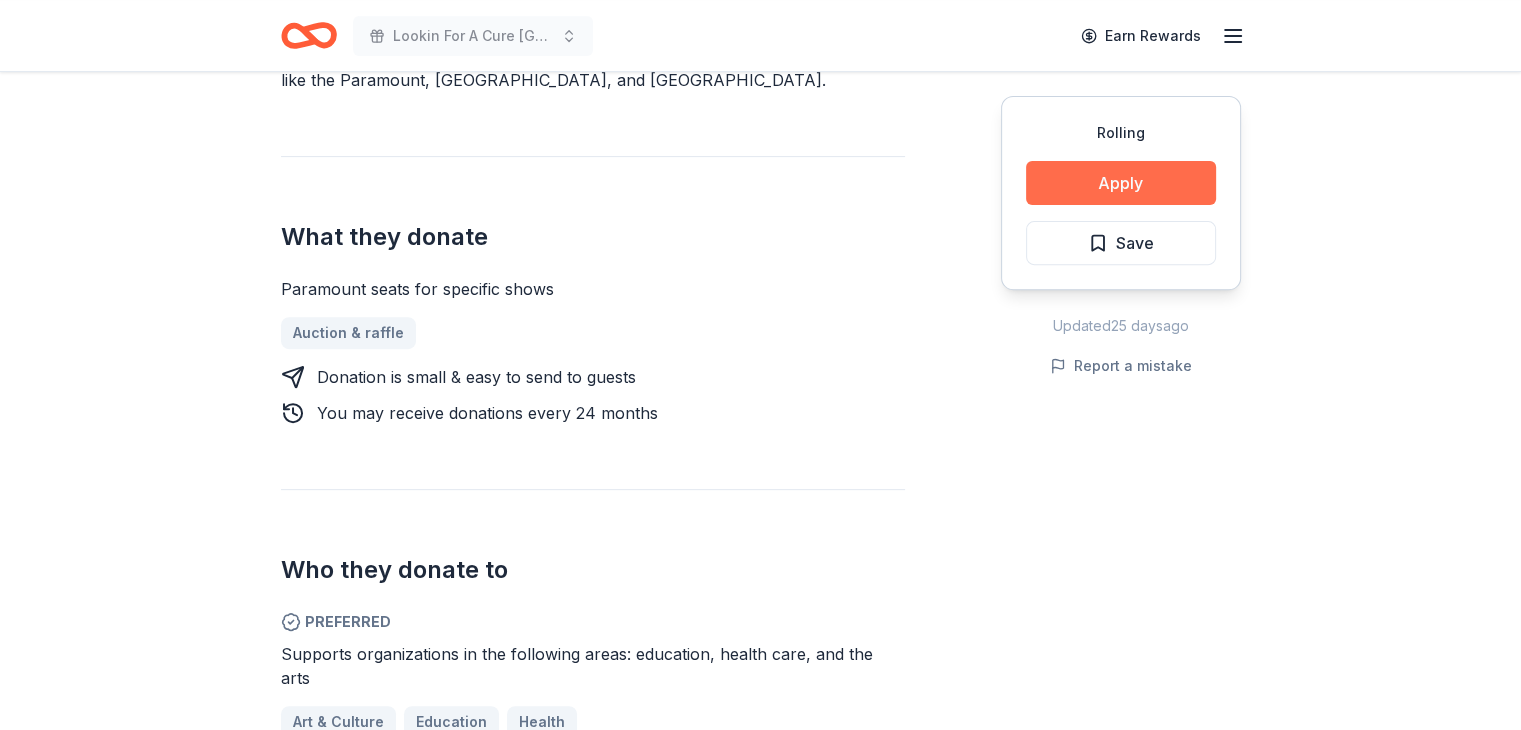 click on "Apply" at bounding box center (1121, 183) 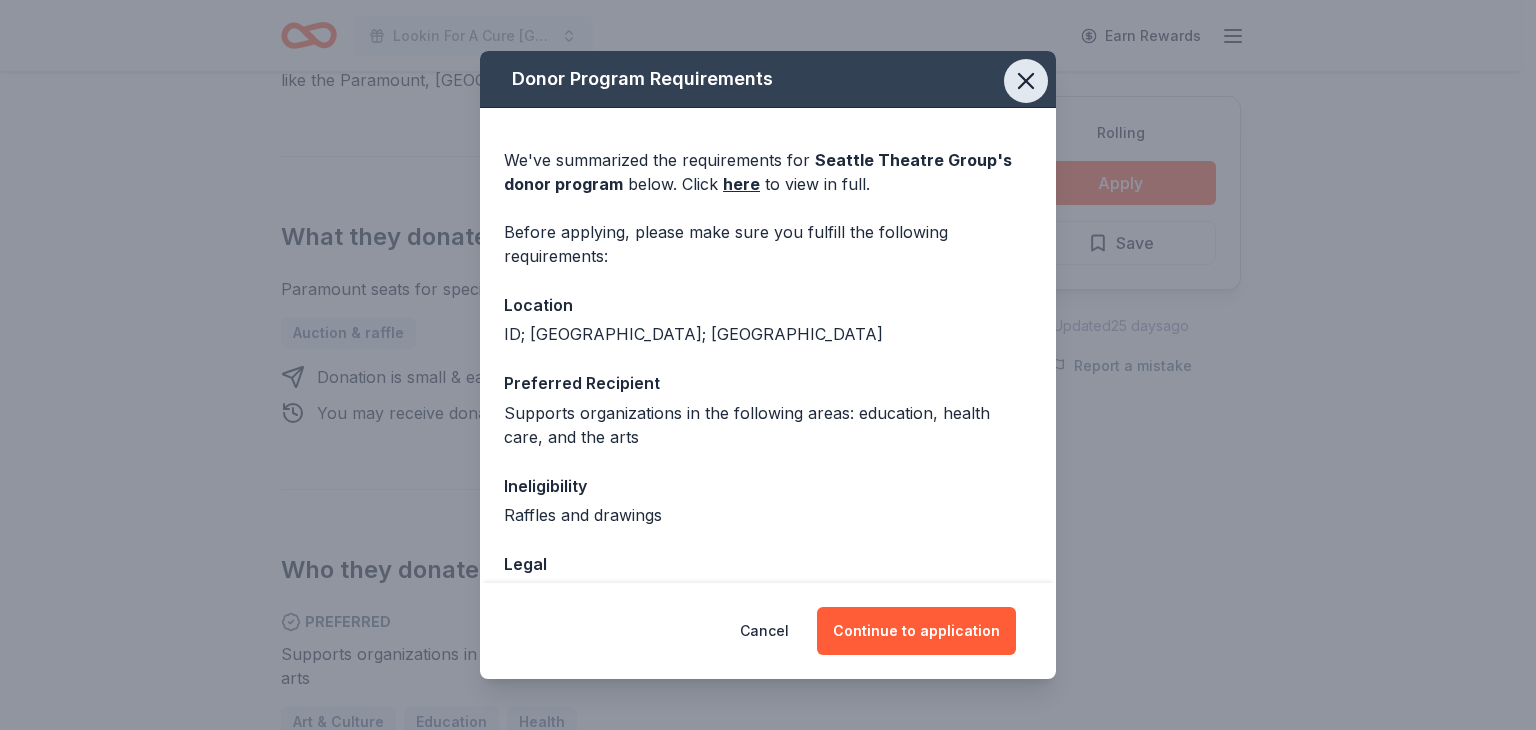click 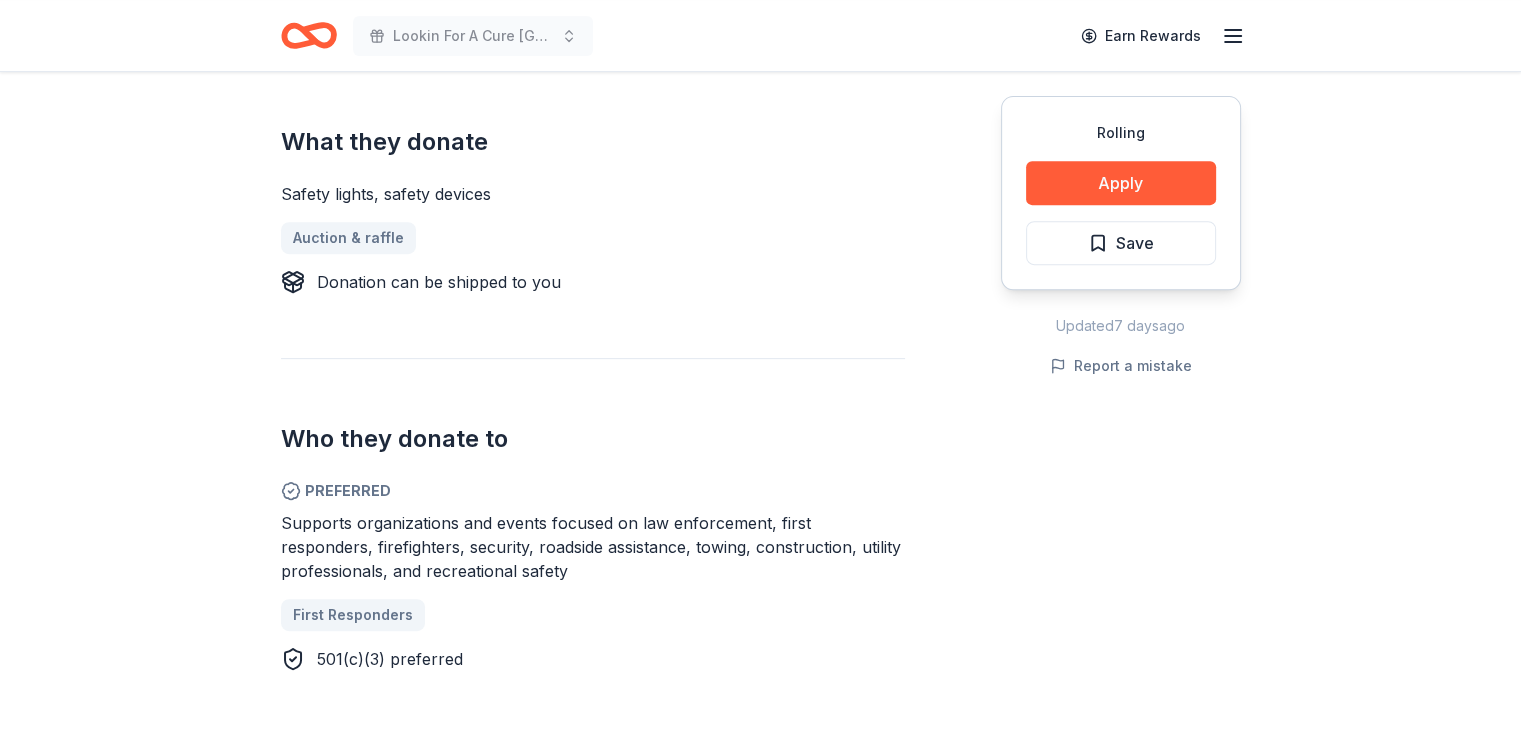 scroll, scrollTop: 800, scrollLeft: 0, axis: vertical 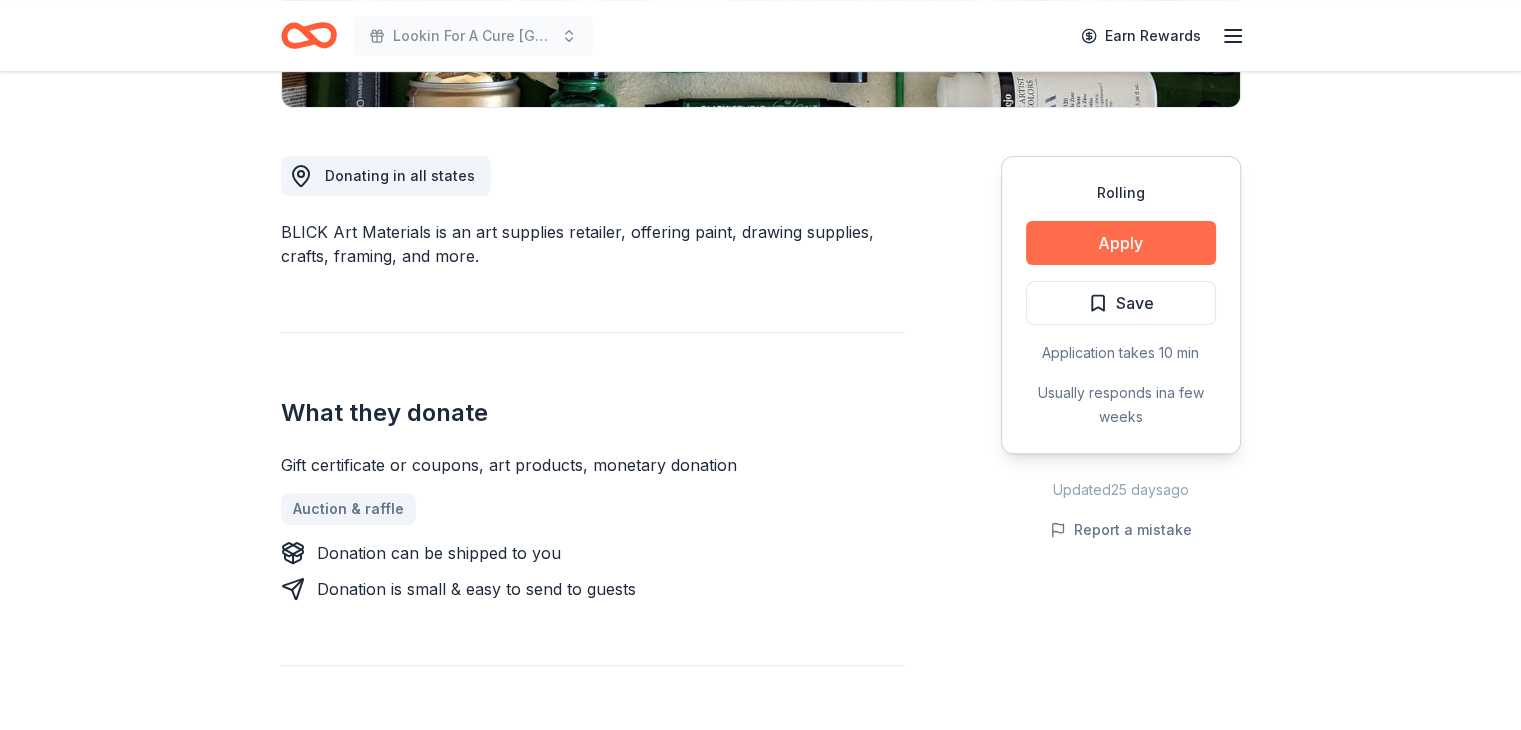 click on "Apply" at bounding box center (1121, 243) 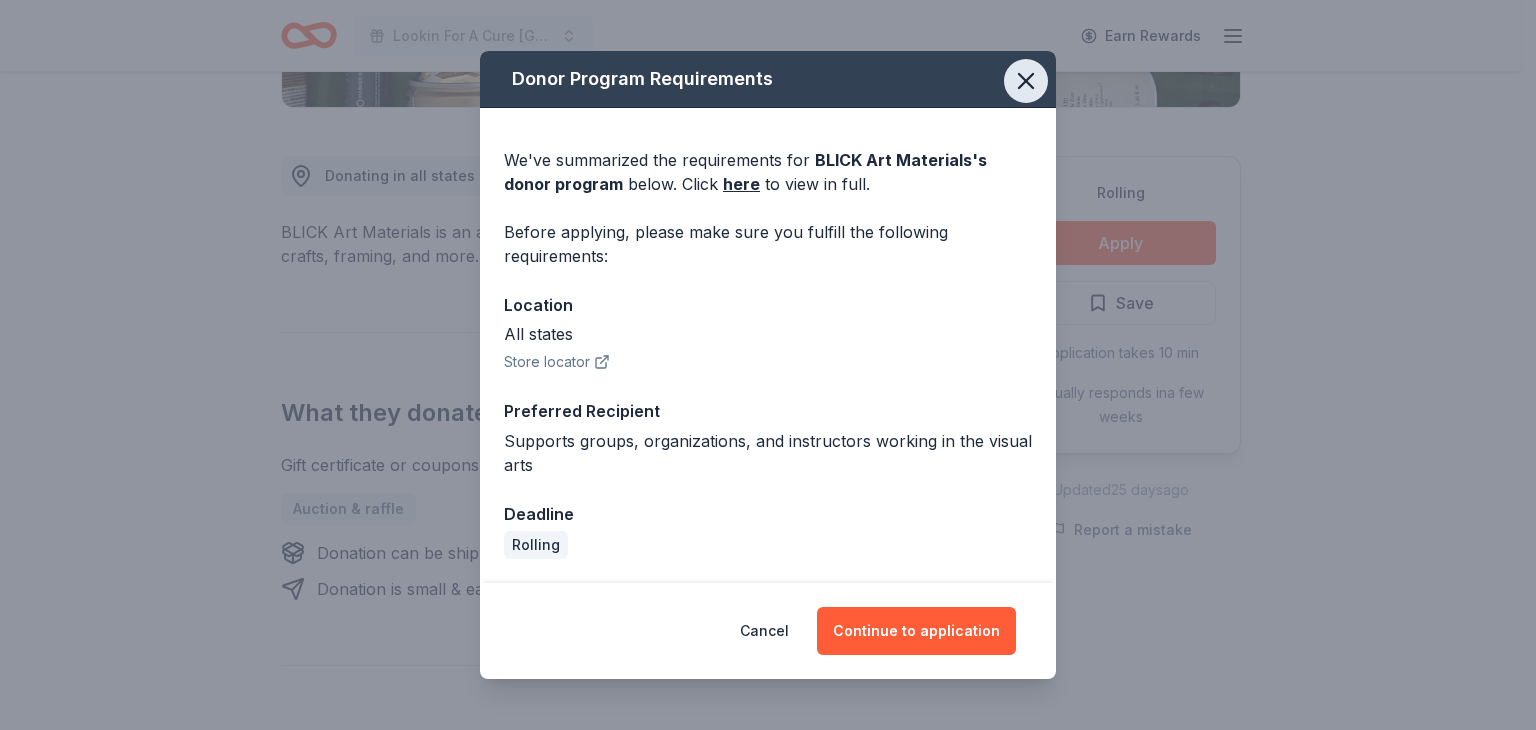 click 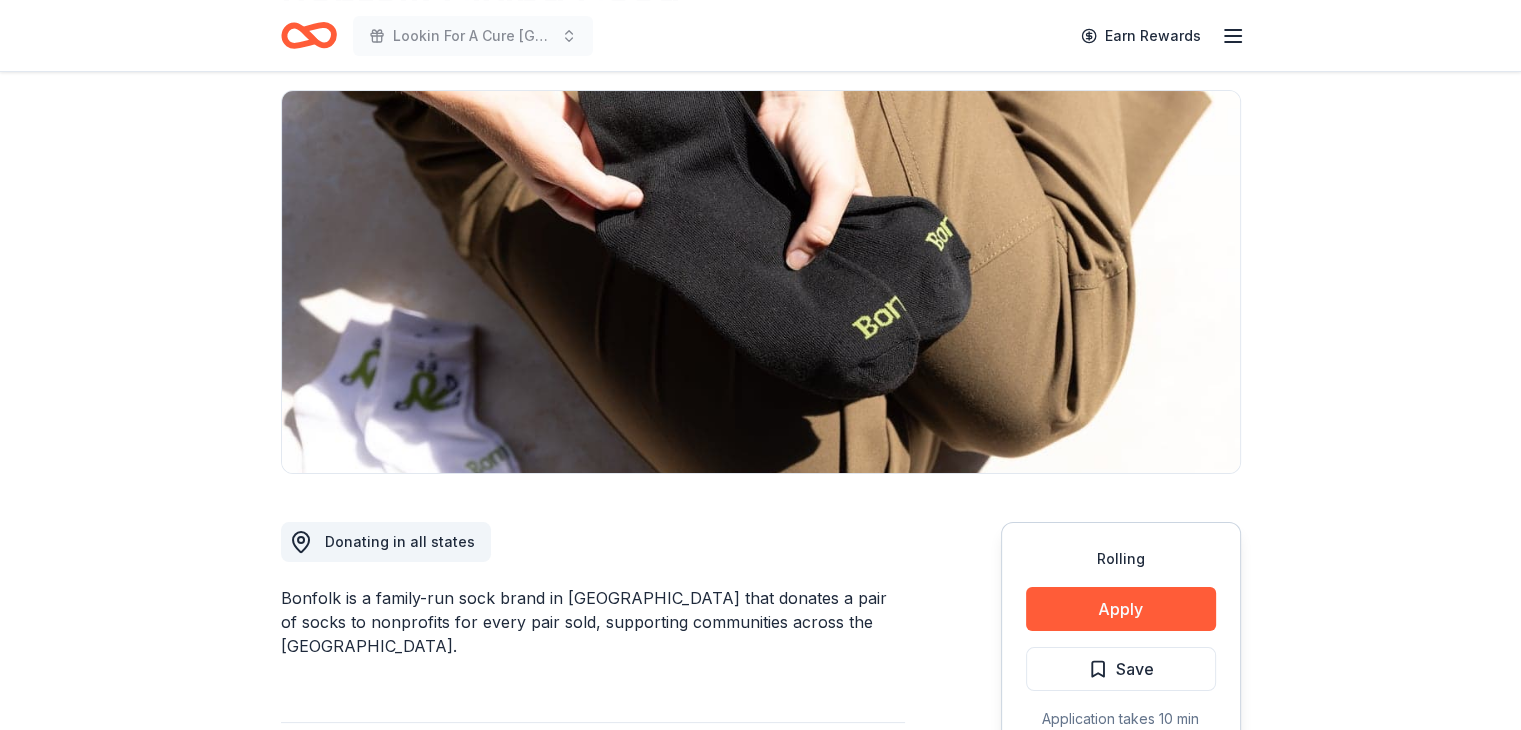 scroll, scrollTop: 400, scrollLeft: 0, axis: vertical 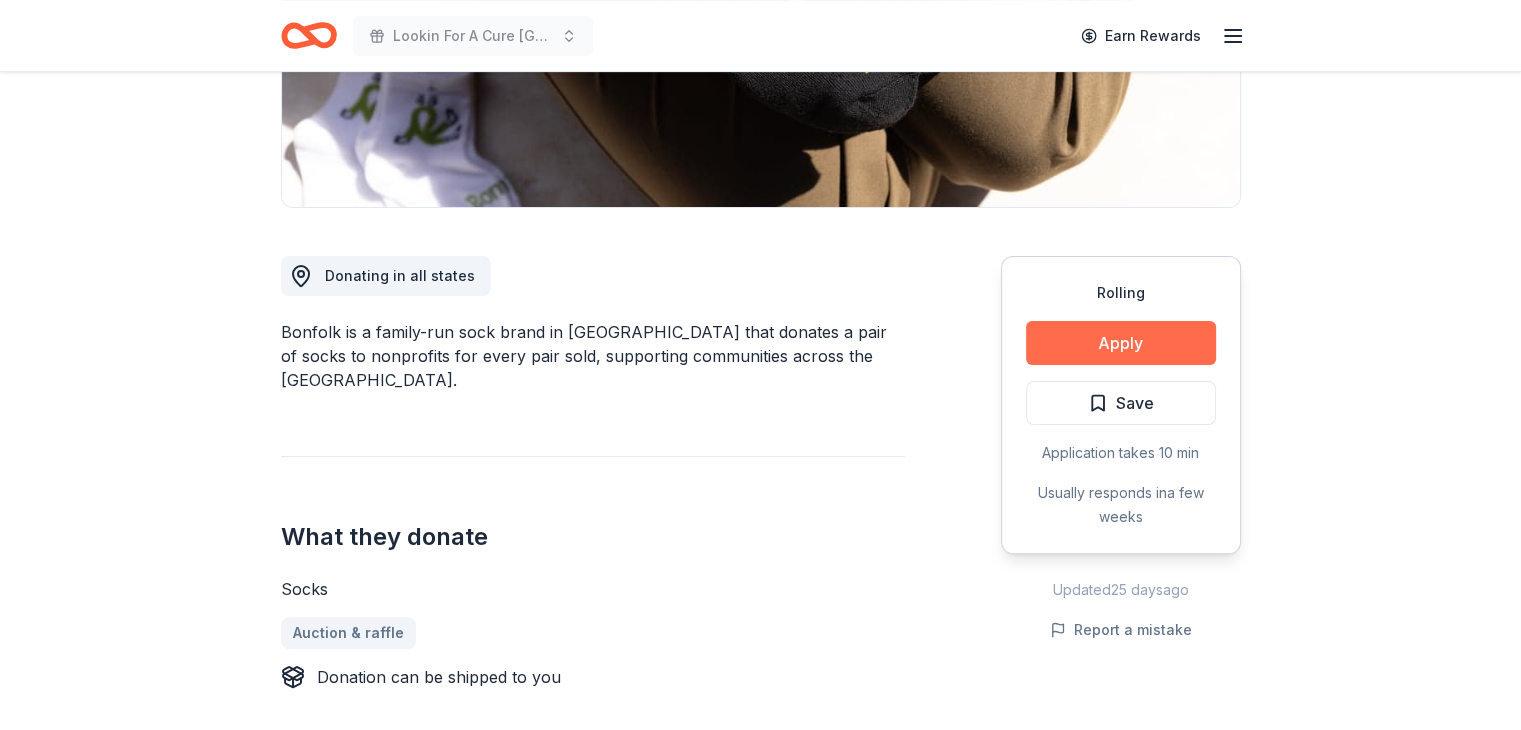 click on "Apply" at bounding box center [1121, 343] 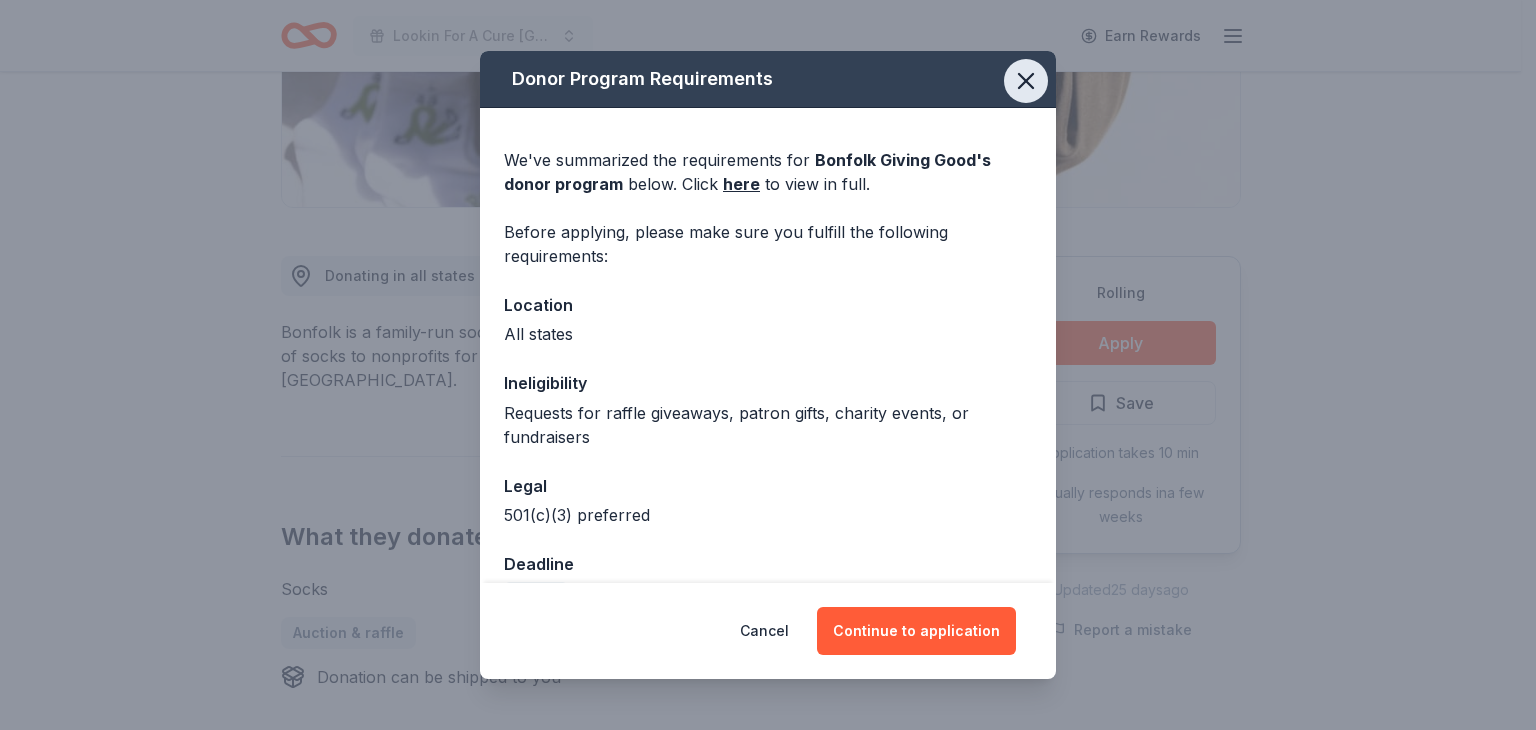 click 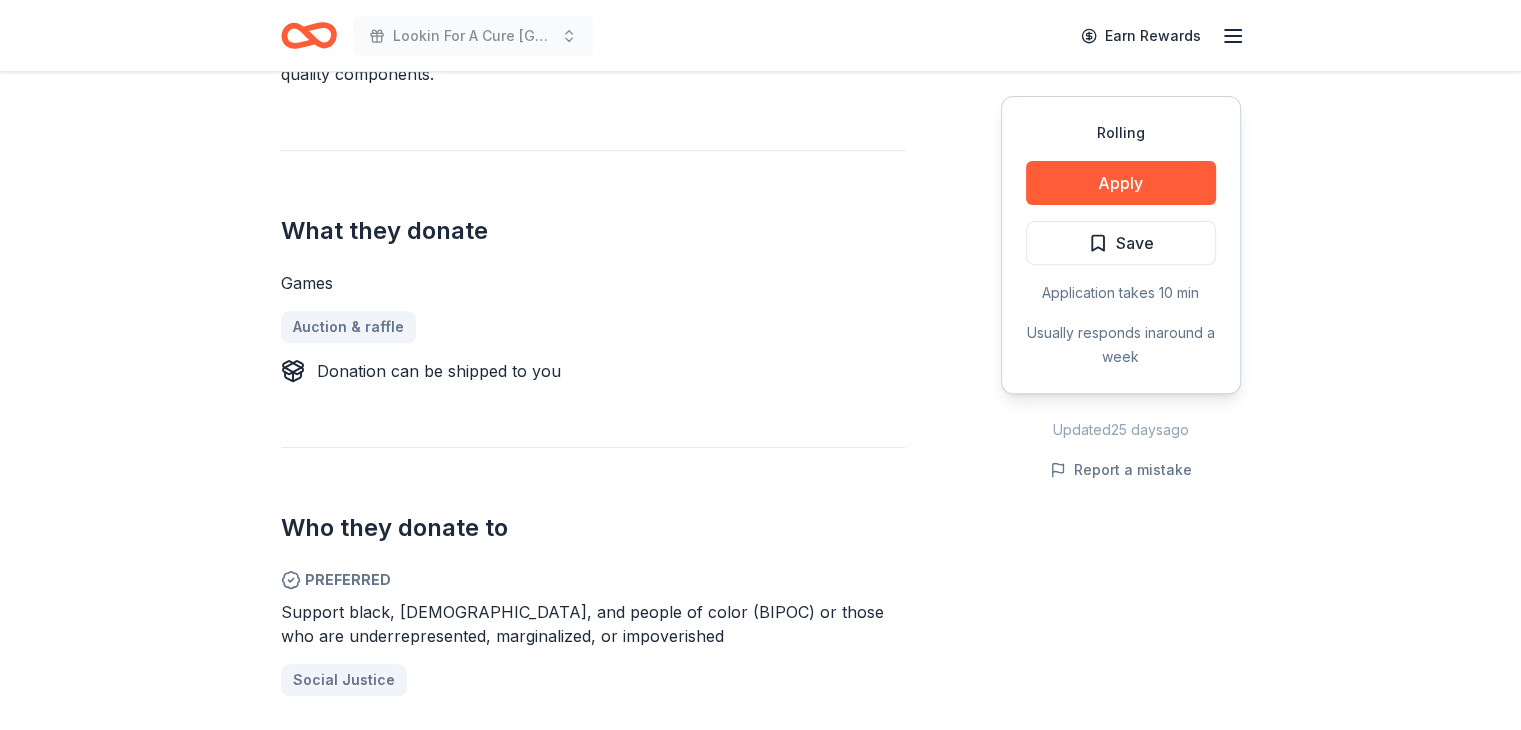 scroll, scrollTop: 800, scrollLeft: 0, axis: vertical 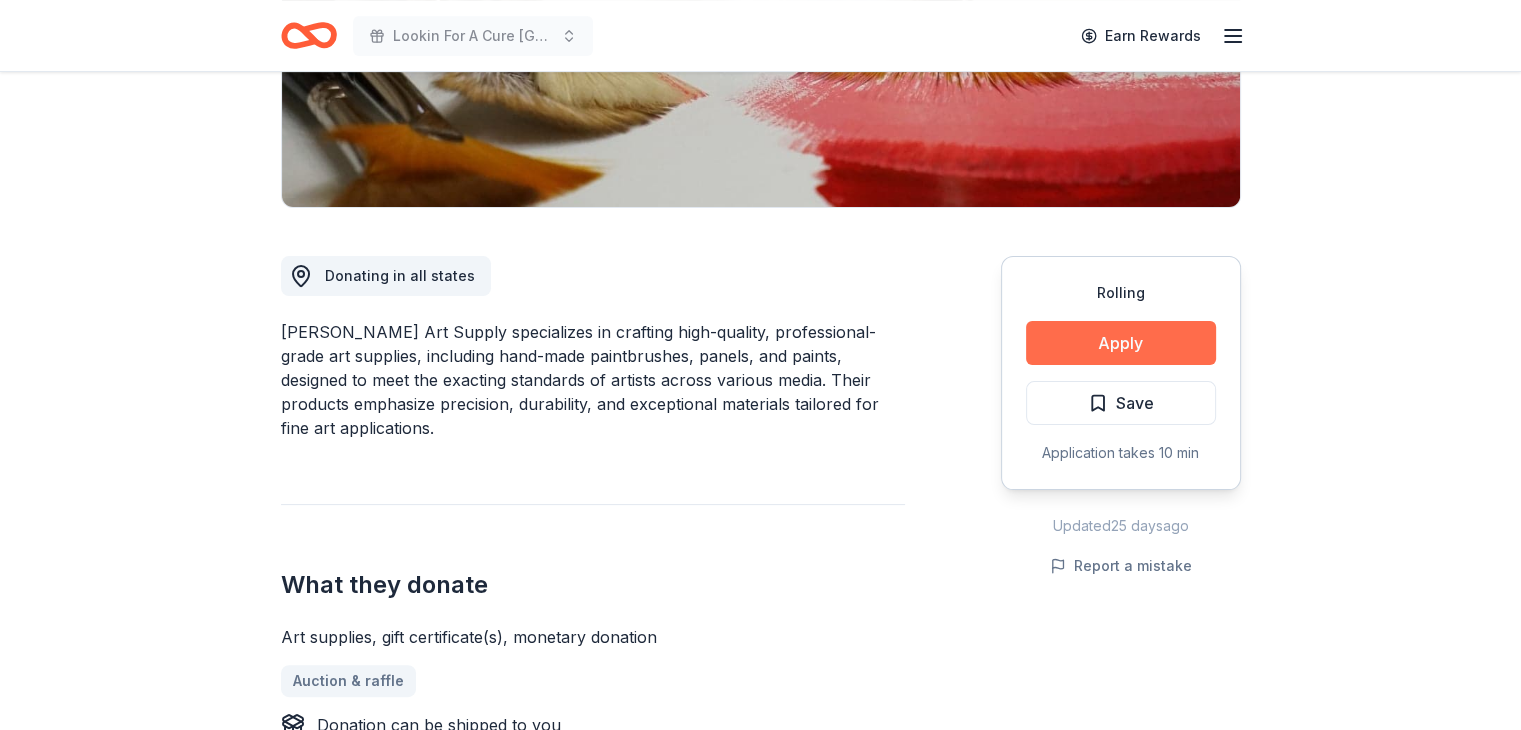 click on "Apply" at bounding box center (1121, 343) 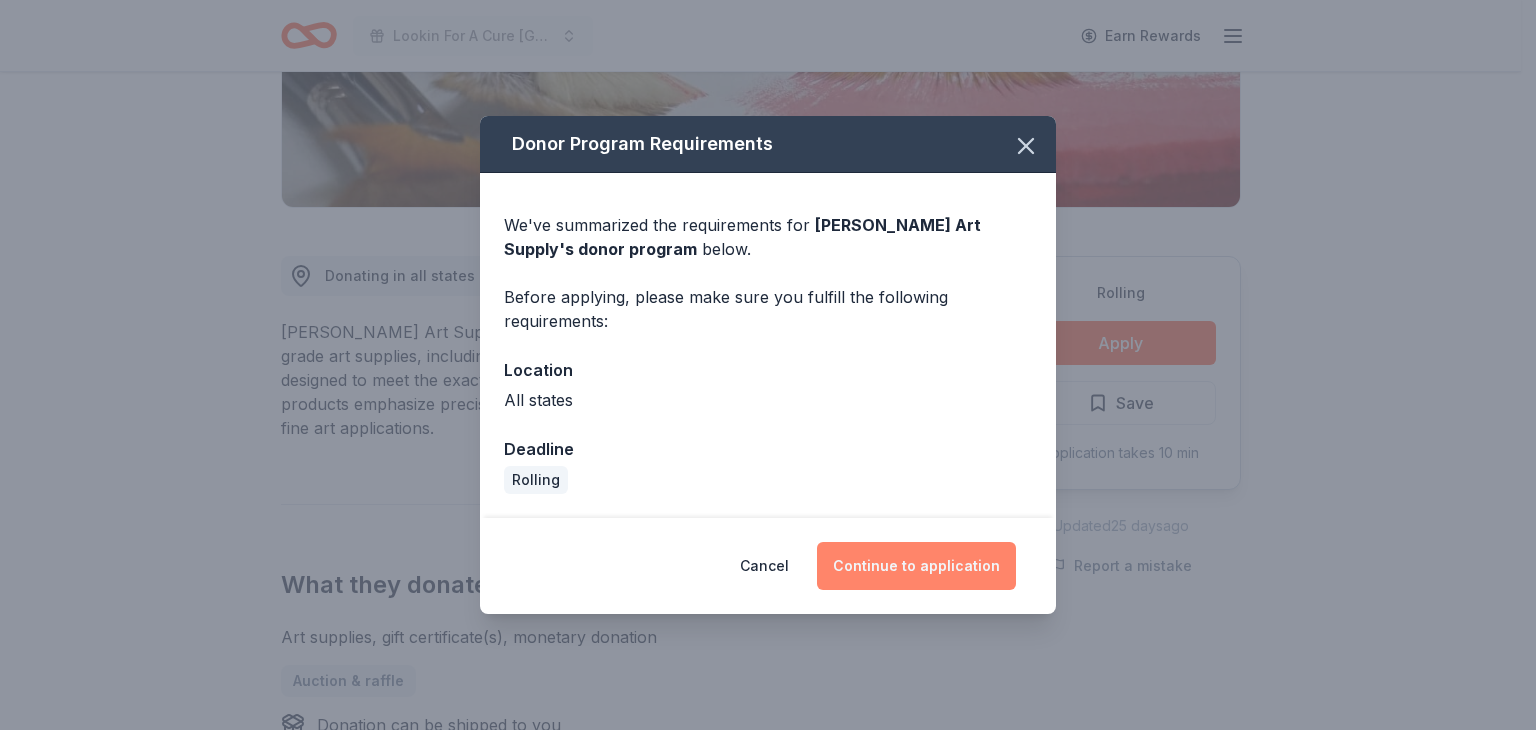 click on "Continue to application" at bounding box center [916, 566] 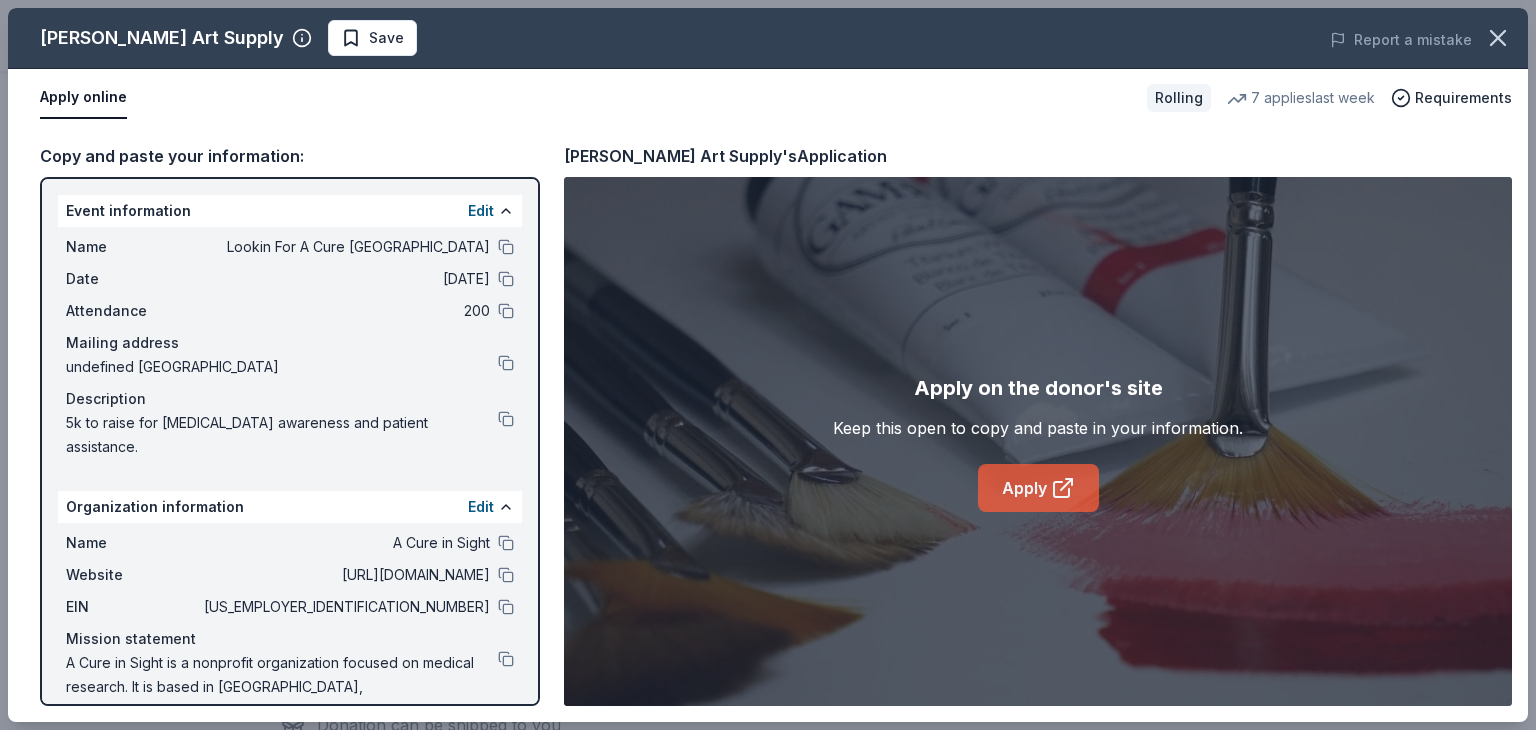 click on "Apply" at bounding box center [1038, 488] 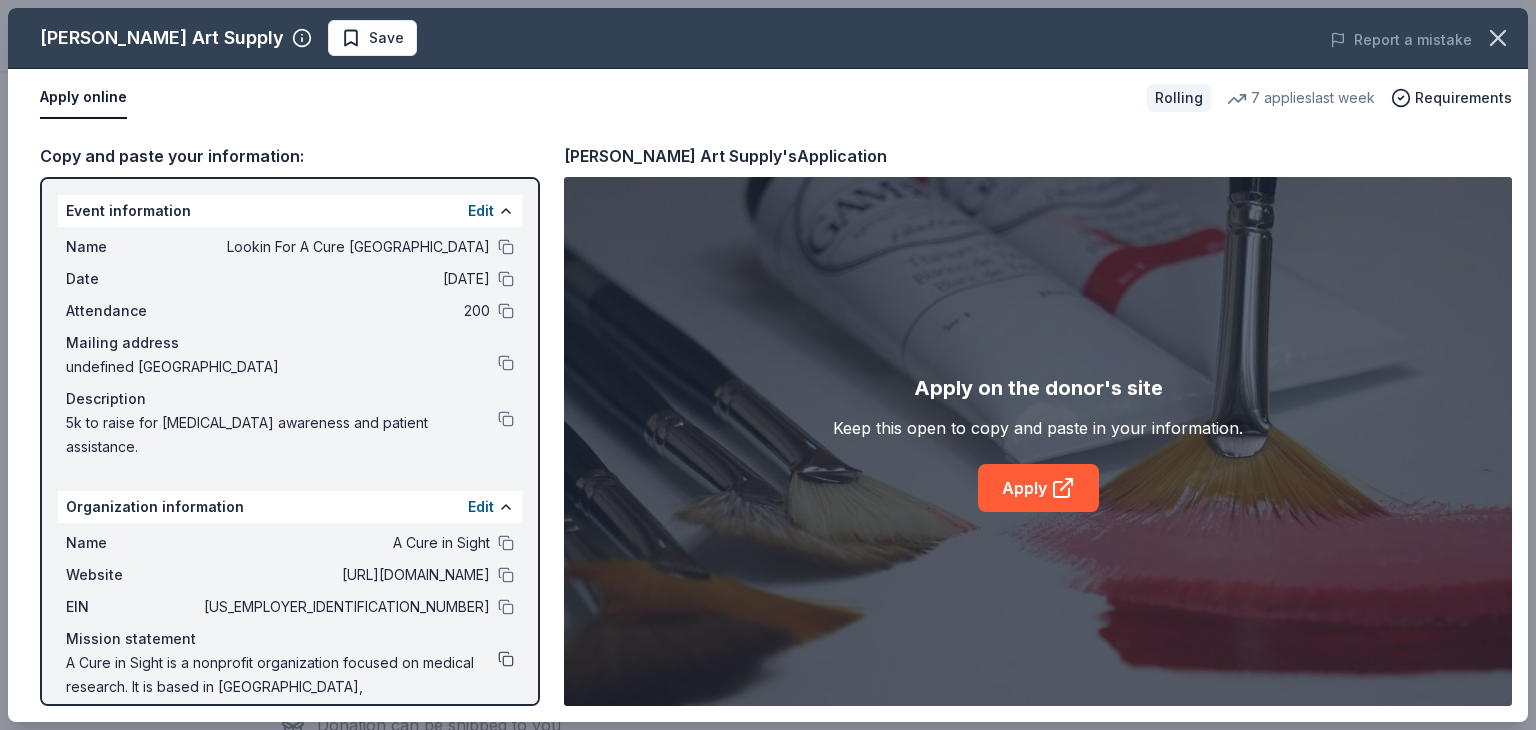 click at bounding box center (506, 659) 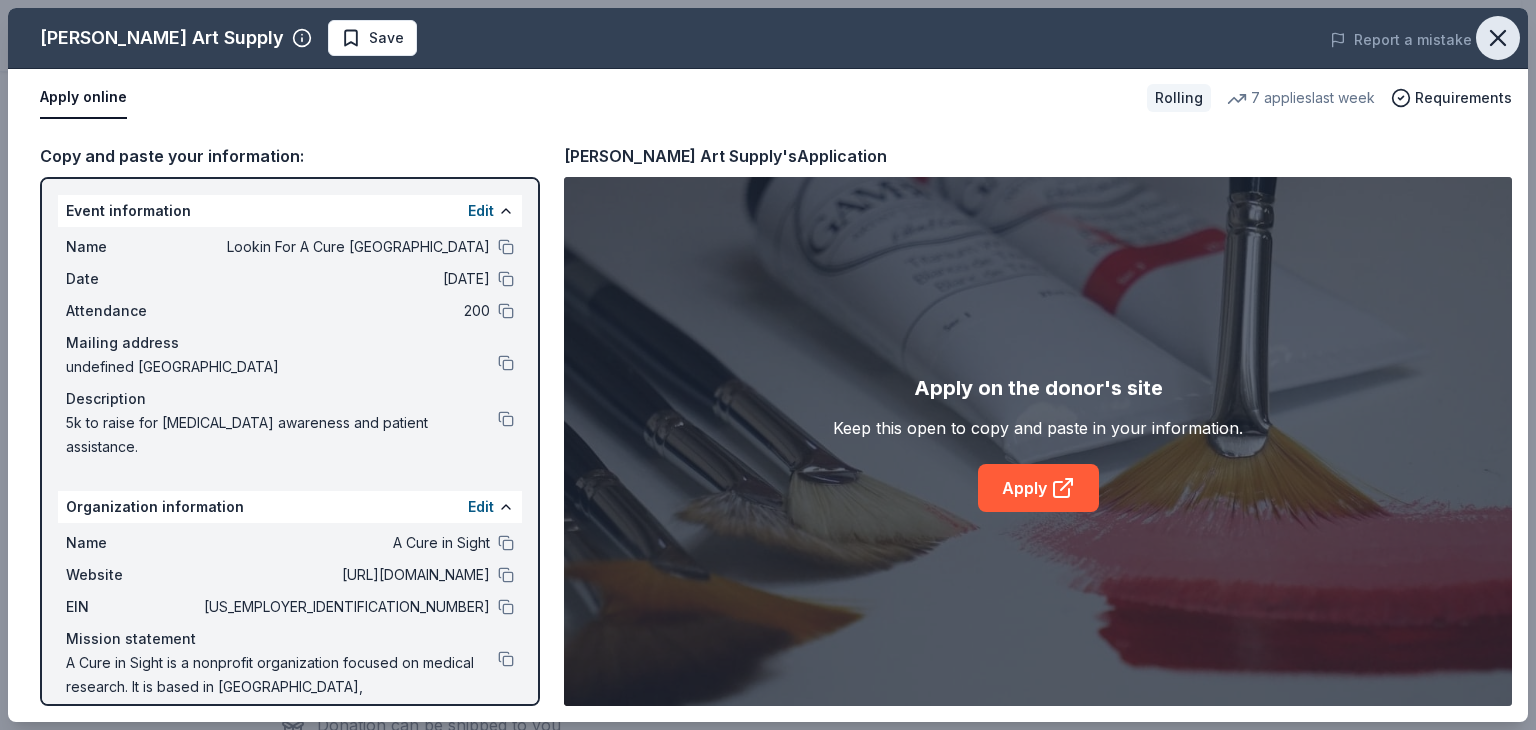 click 